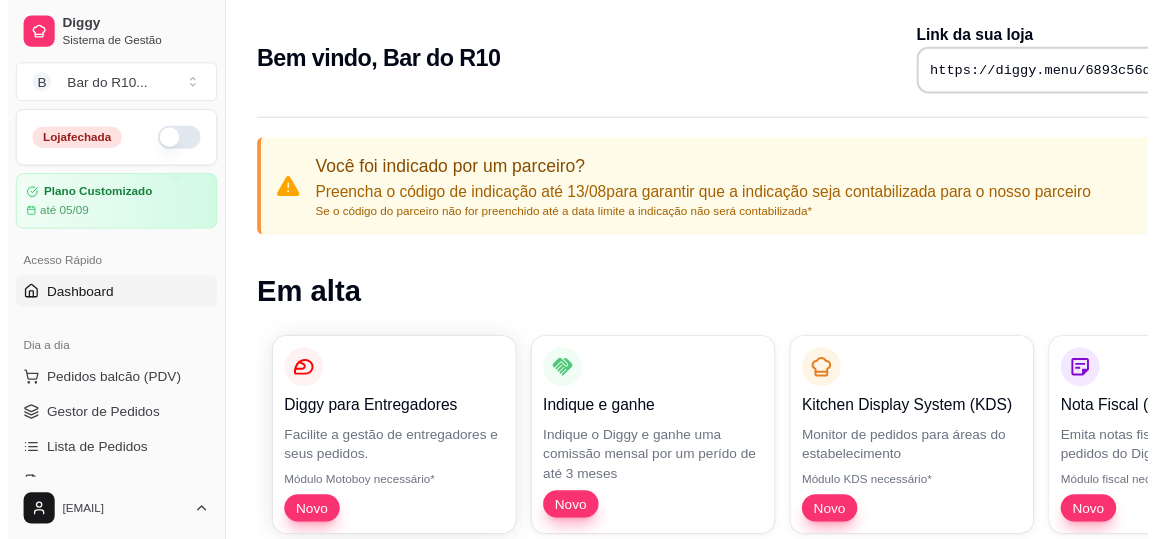 scroll, scrollTop: 0, scrollLeft: 0, axis: both 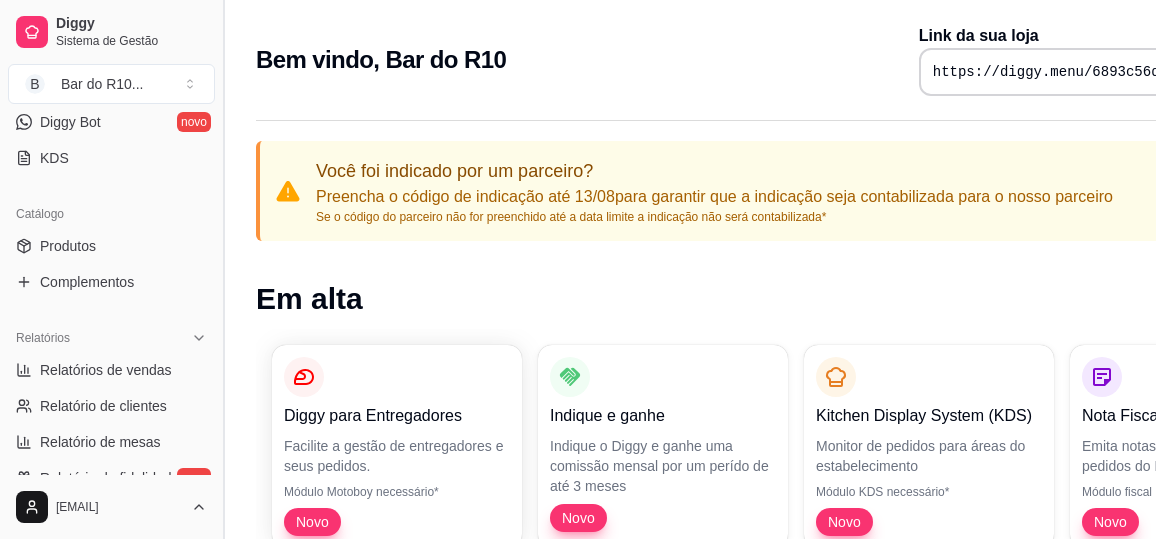 click at bounding box center [223, 269] 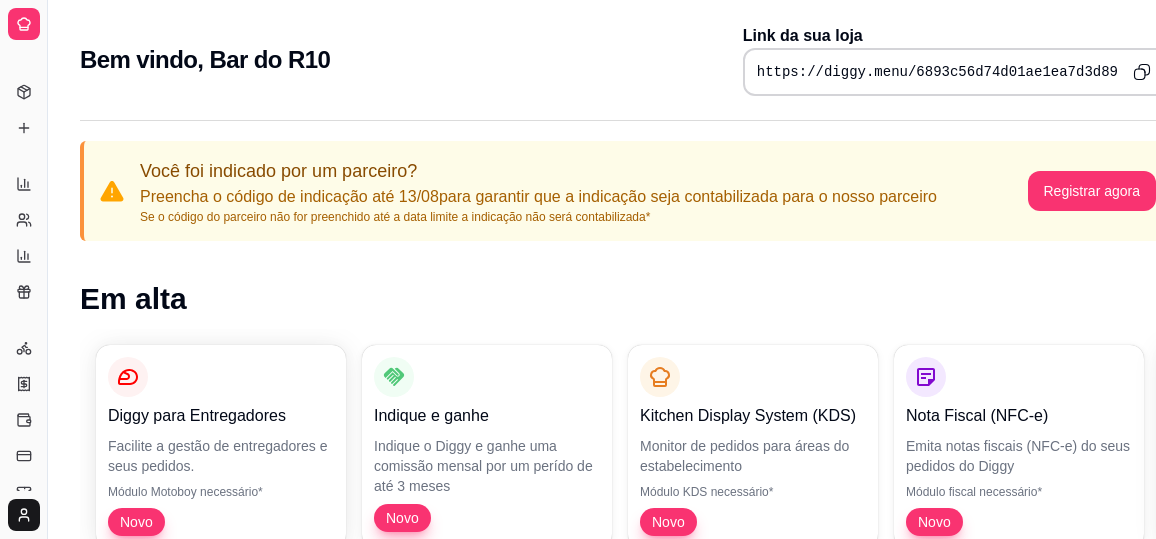 scroll, scrollTop: 242, scrollLeft: 0, axis: vertical 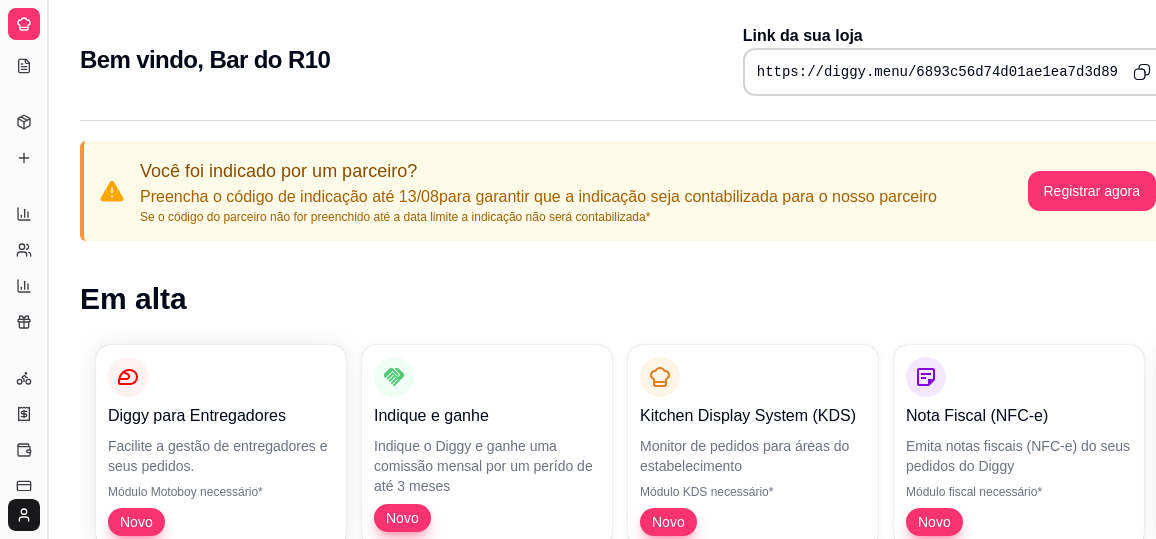 click at bounding box center (47, 269) 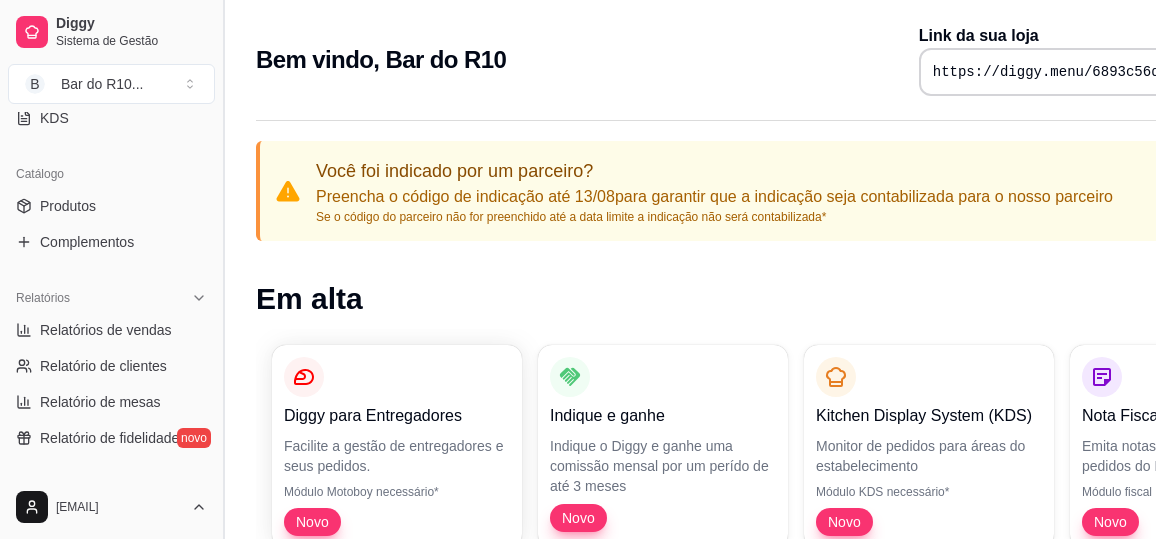 scroll, scrollTop: 437, scrollLeft: 0, axis: vertical 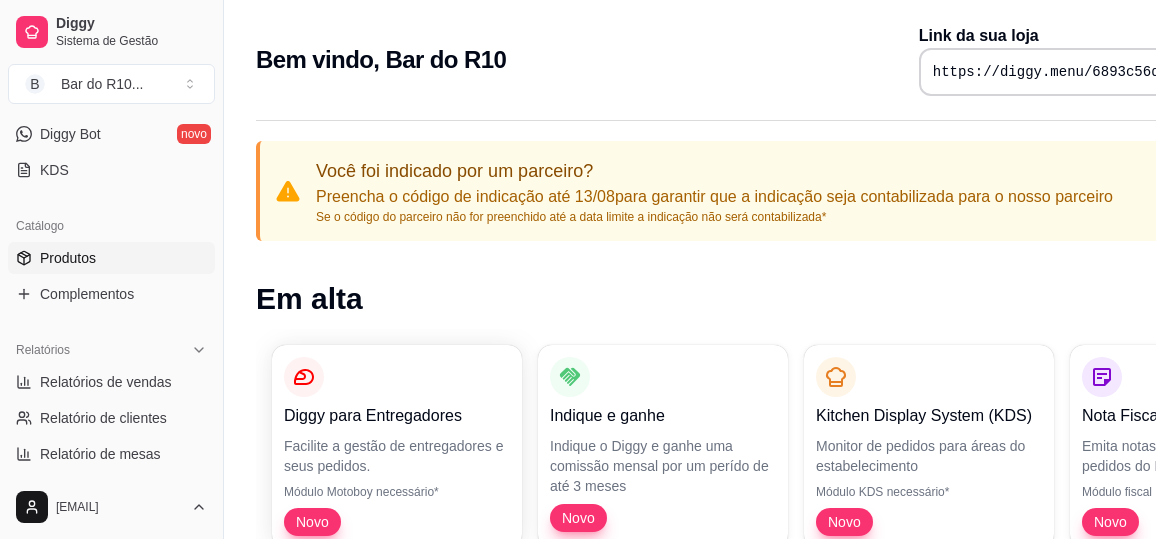 click on "Produtos" at bounding box center (111, 258) 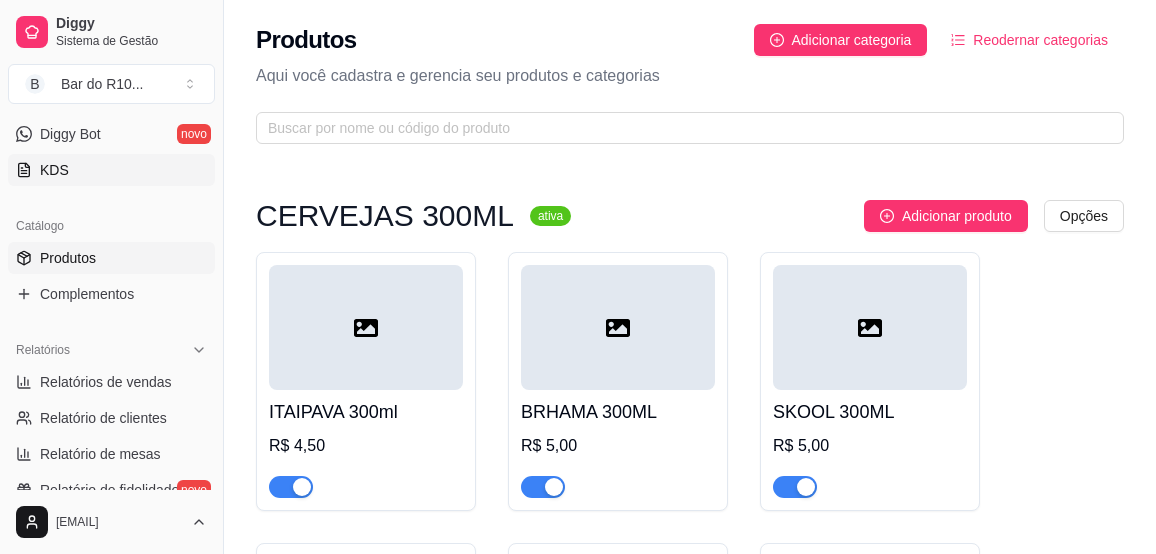 click on "KDS" at bounding box center (111, 170) 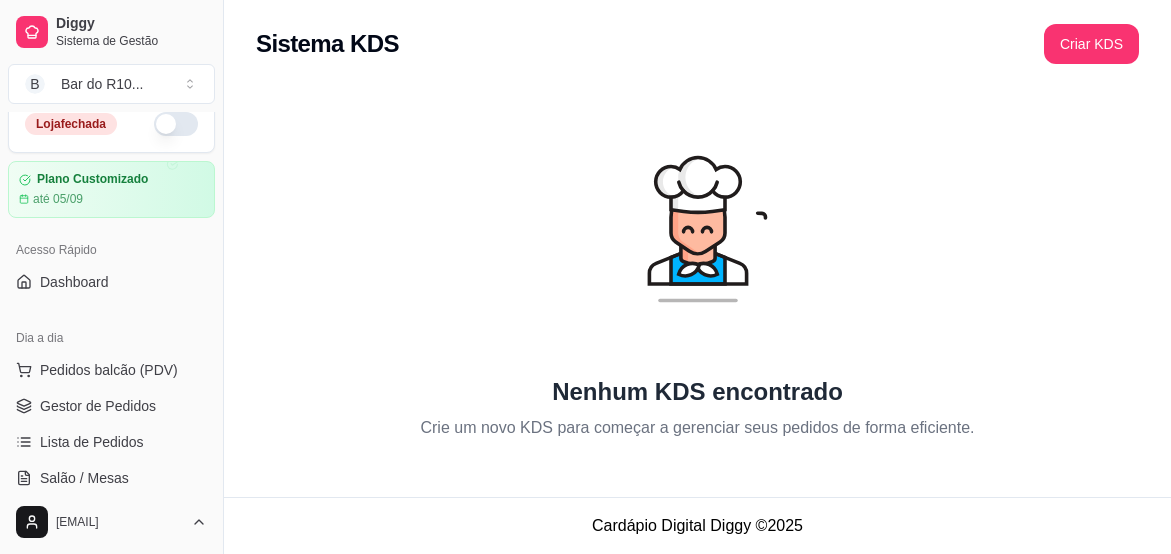 scroll, scrollTop: 0, scrollLeft: 0, axis: both 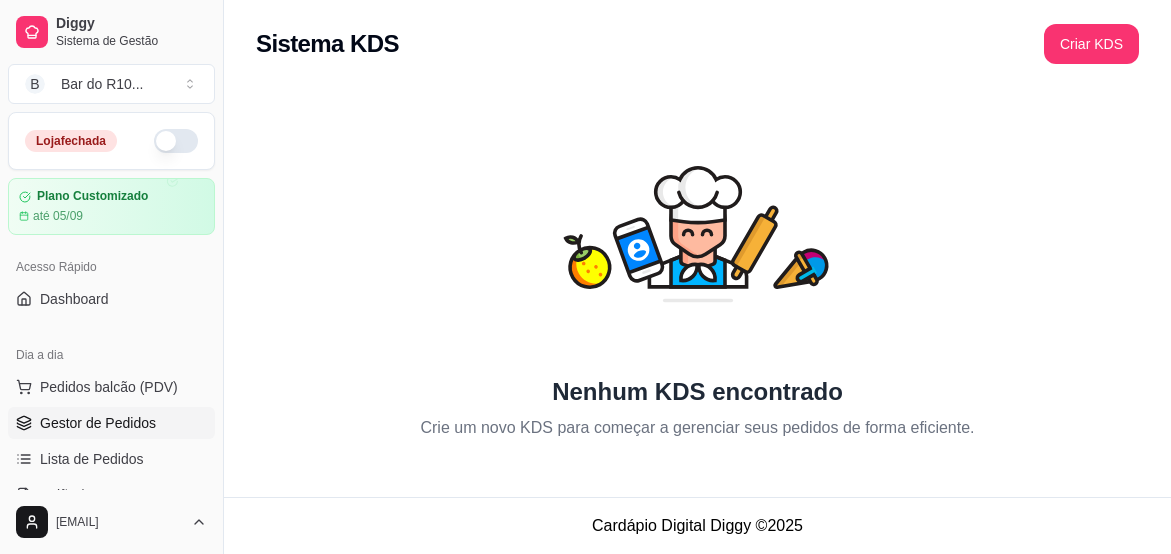 click on "Gestor de Pedidos" at bounding box center (98, 423) 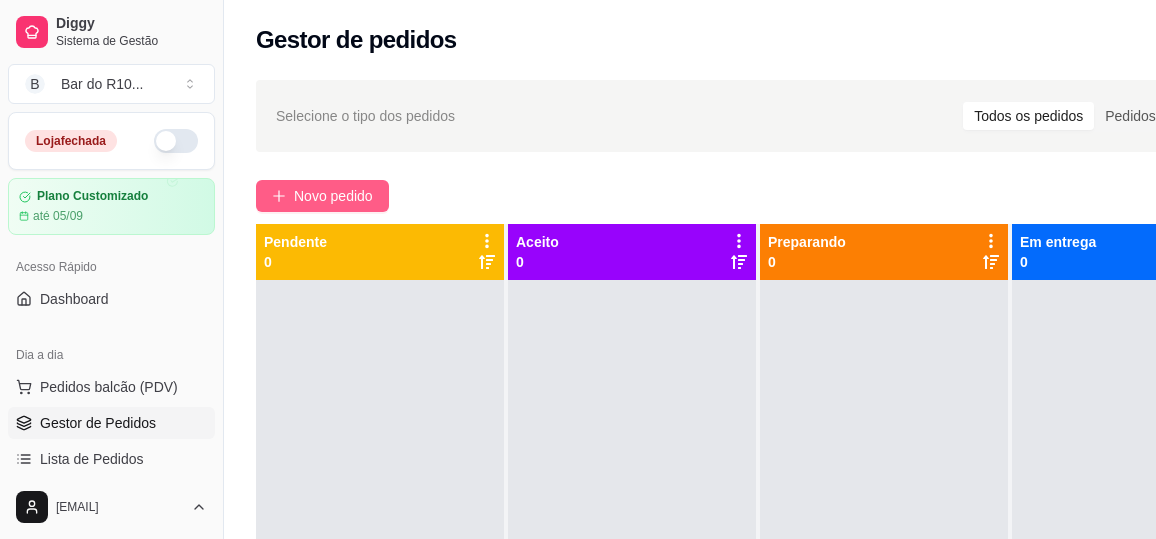 click on "Novo pedido" at bounding box center (333, 196) 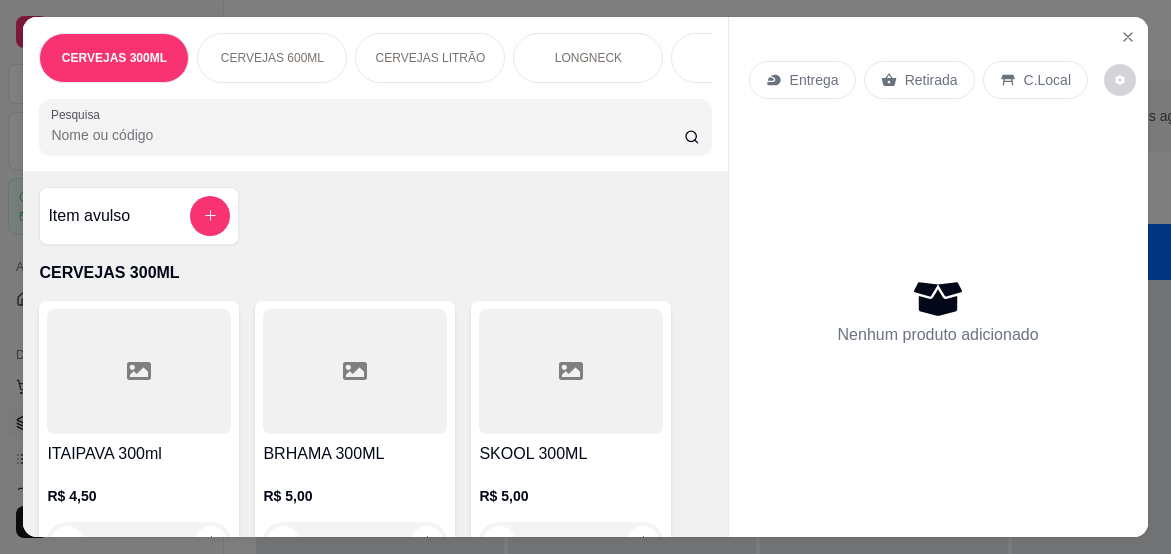 click at bounding box center [139, 371] 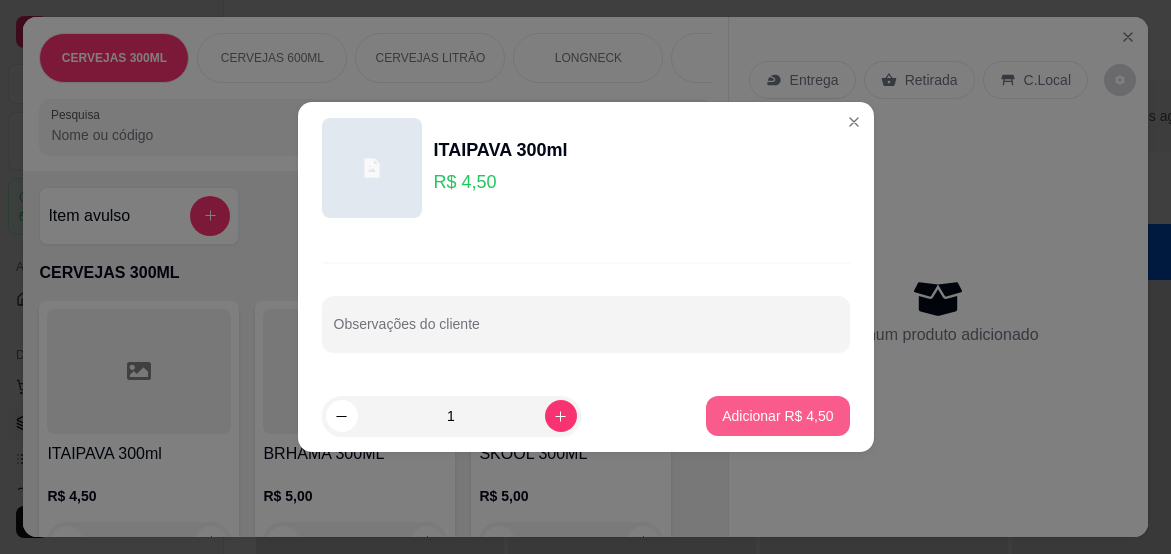 click on "Adicionar   R$ 4,50" at bounding box center (777, 416) 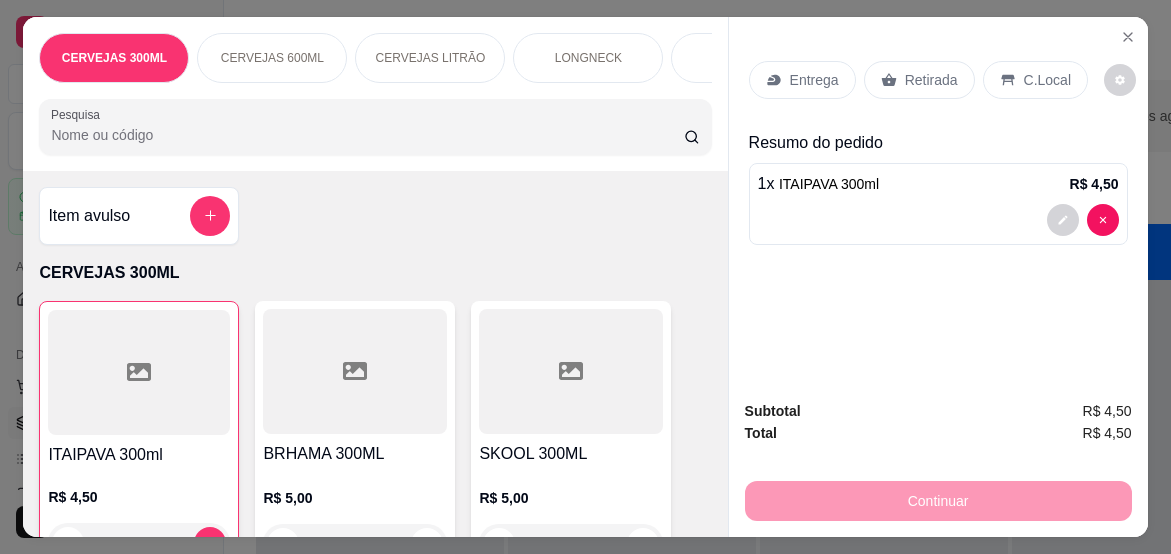 click on "Retirada" at bounding box center [931, 80] 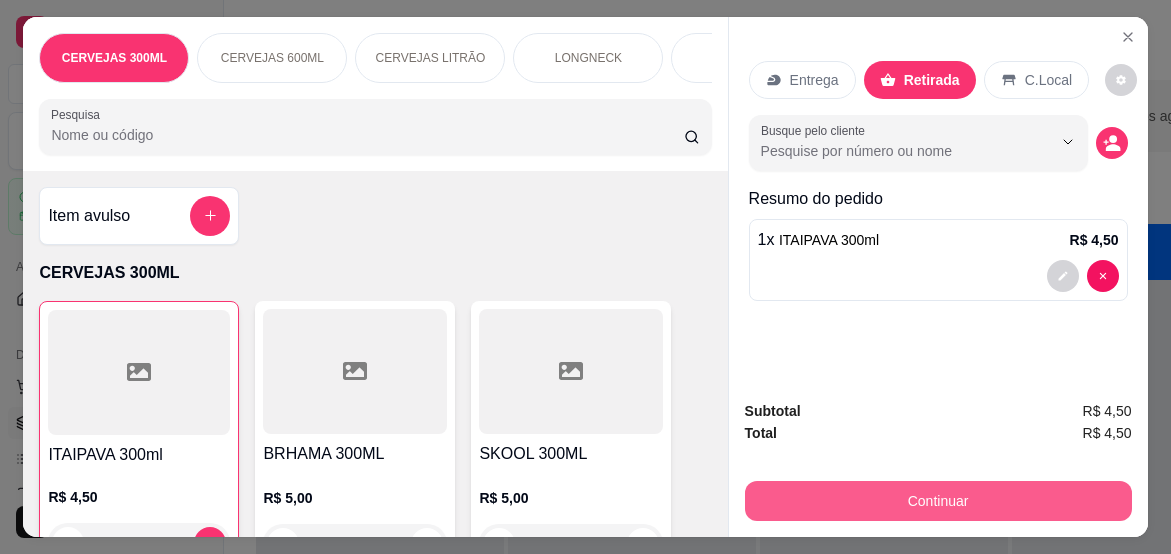 click on "Continuar" at bounding box center (938, 501) 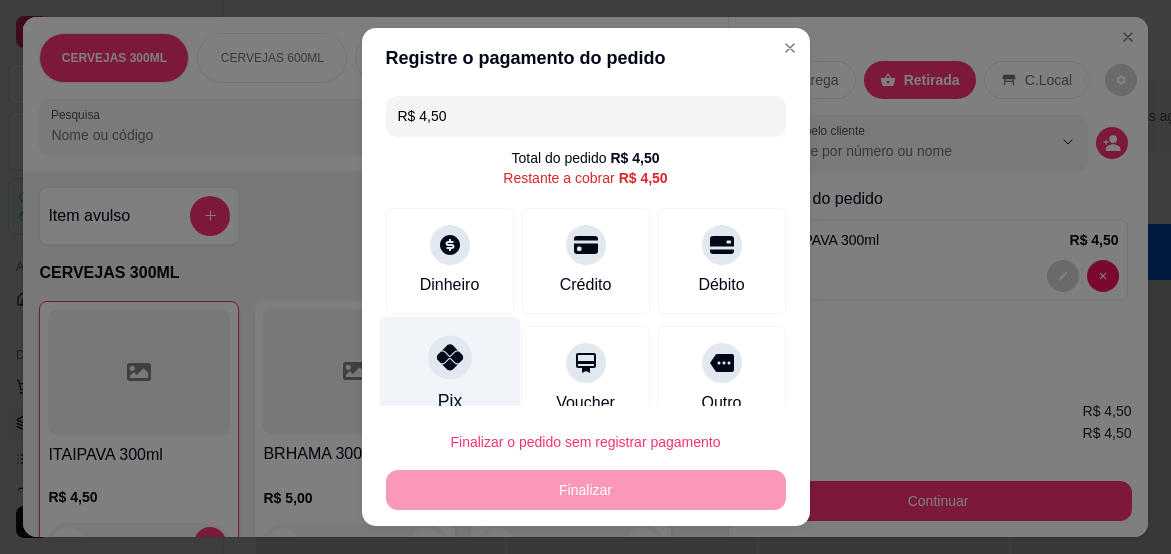 click on "Pix" at bounding box center (449, 374) 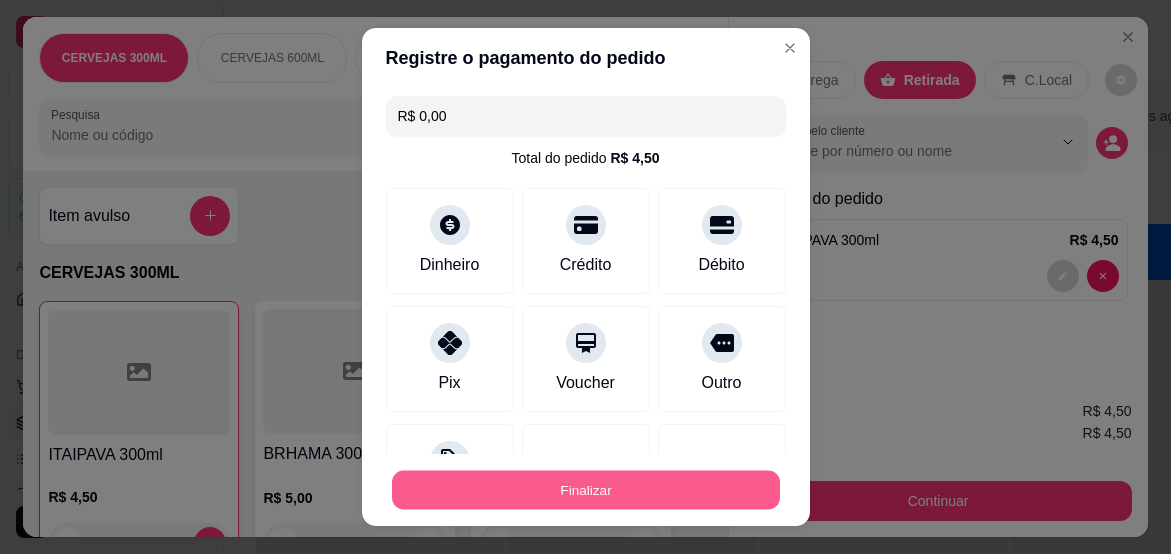 click on "Finalizar" at bounding box center (586, 490) 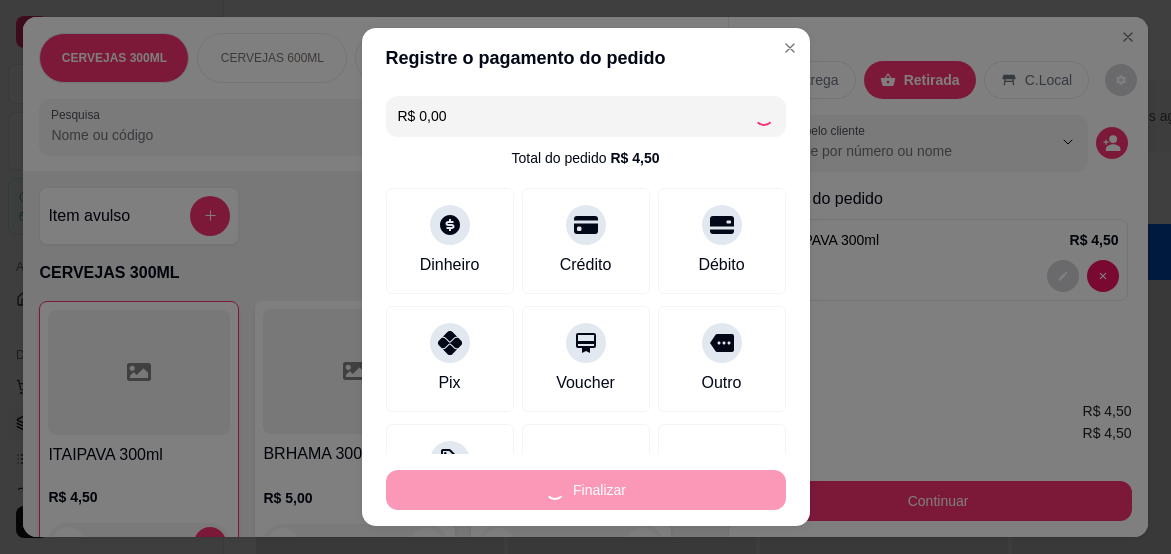 type on "0" 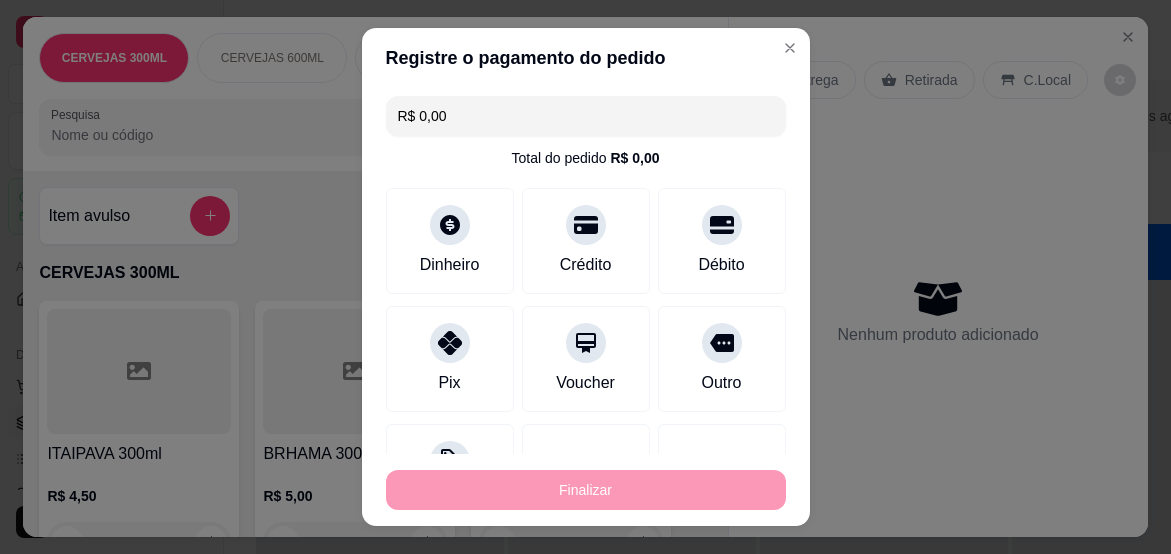 type on "-R$ 4,50" 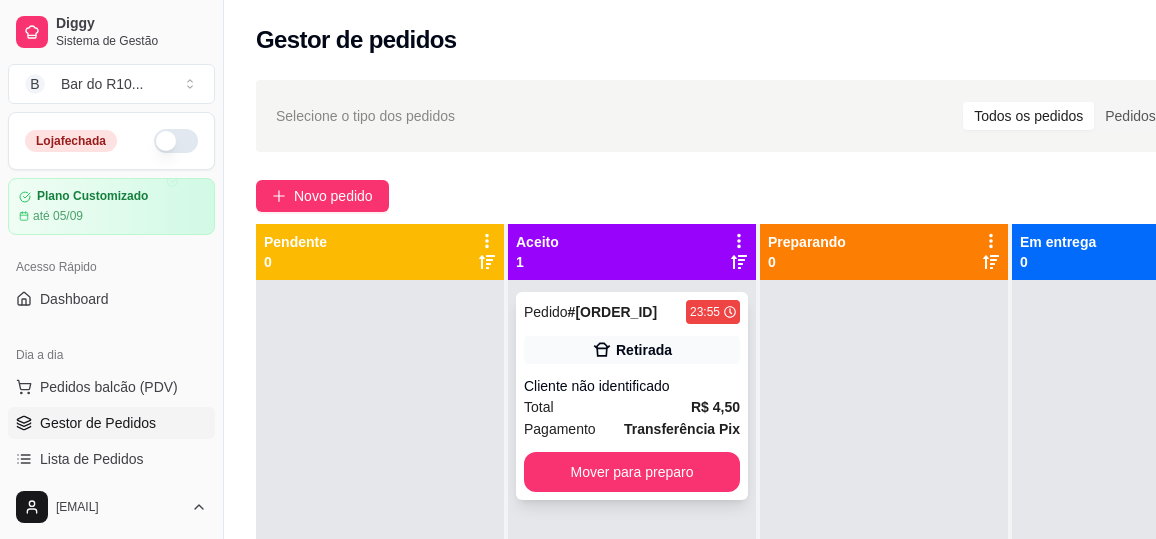 click on "Retirada" at bounding box center (644, 350) 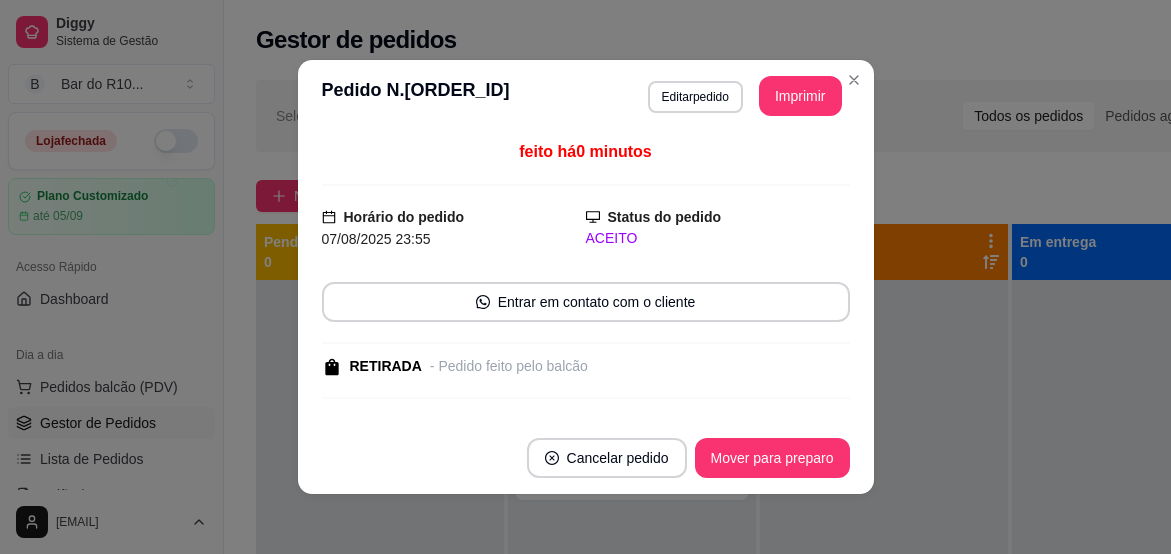 click on "**********" at bounding box center (586, 96) 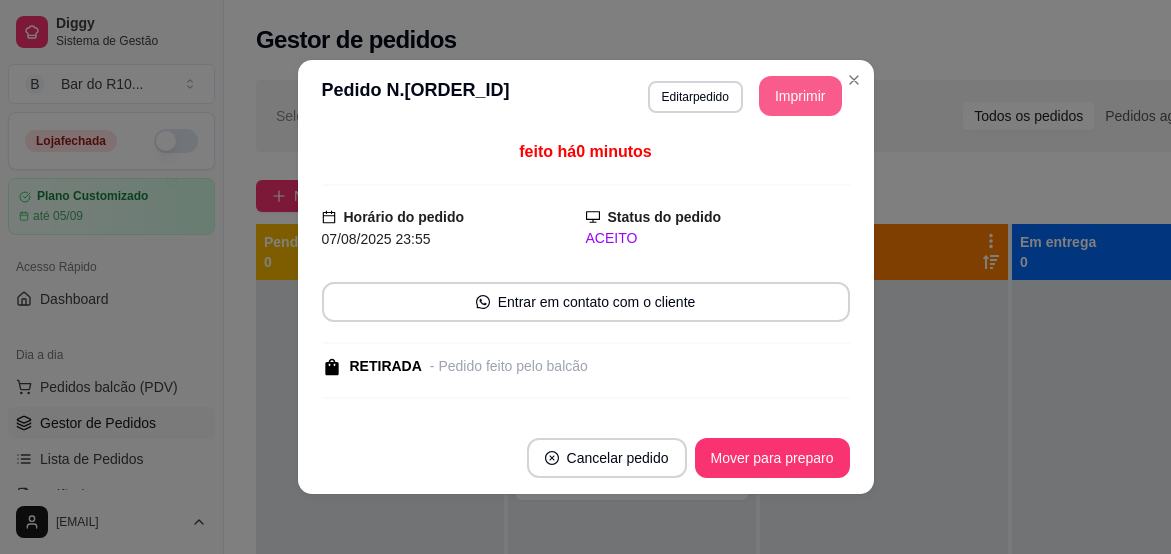 click on "Imprimir" at bounding box center [800, 96] 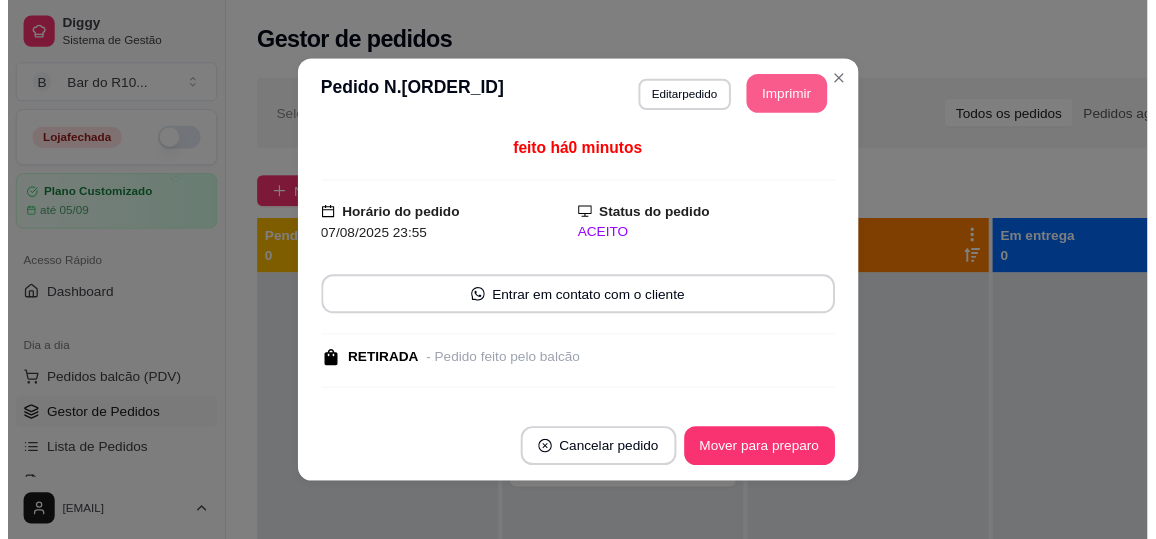 scroll, scrollTop: 0, scrollLeft: 0, axis: both 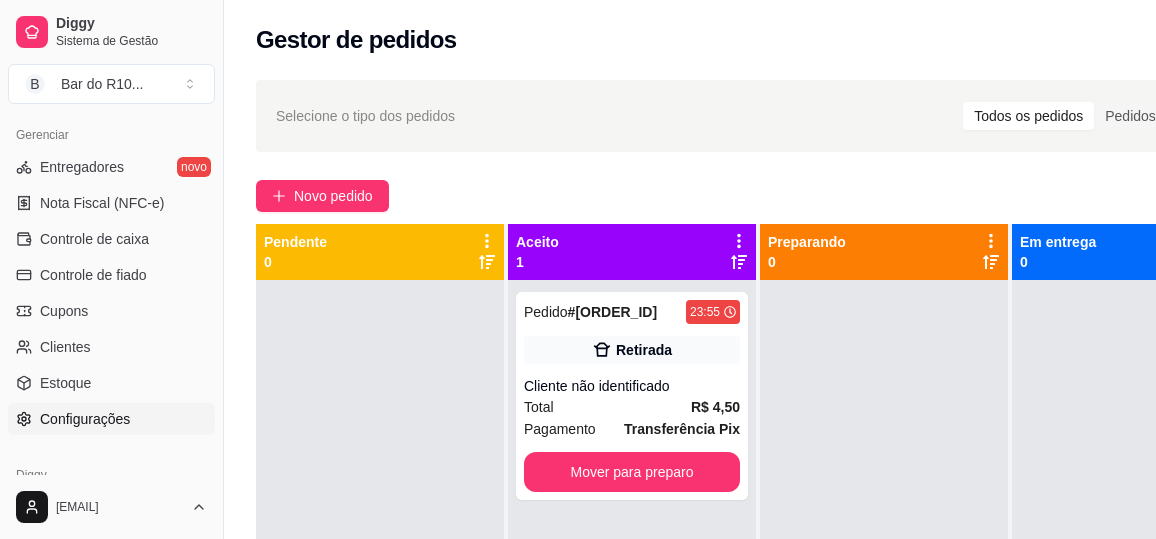 click on "Configurações" at bounding box center [85, 419] 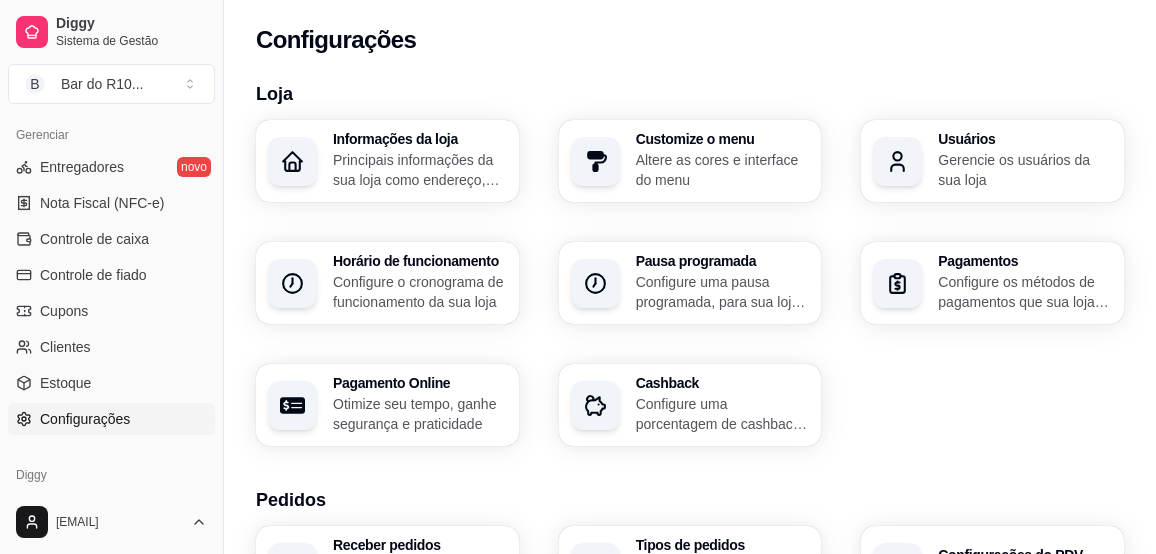 click on "Gerencie os usuários da sua loja" at bounding box center [1025, 170] 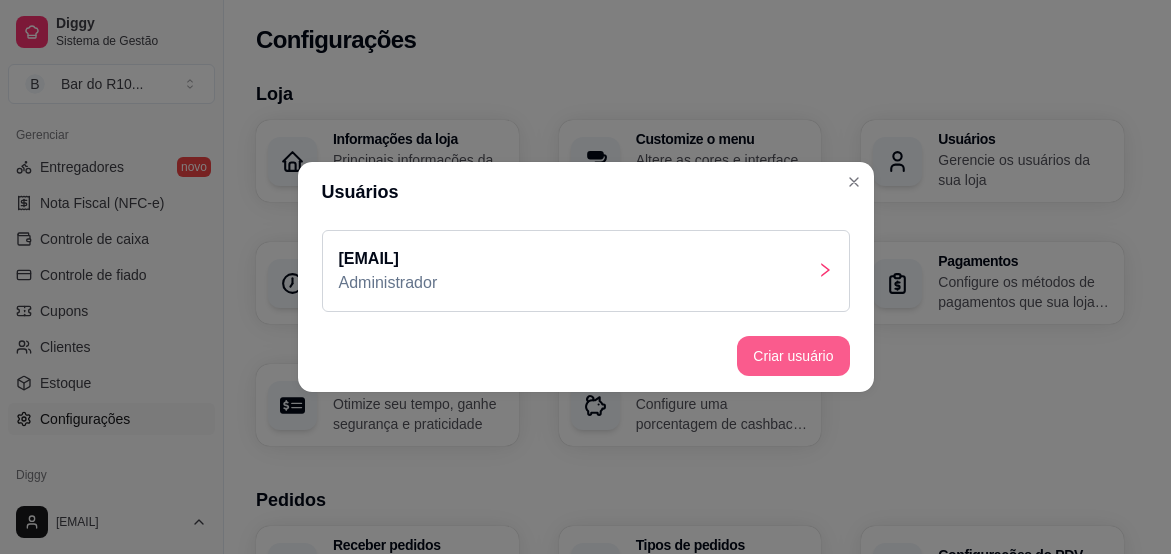 click on "Criar usuário" at bounding box center (793, 356) 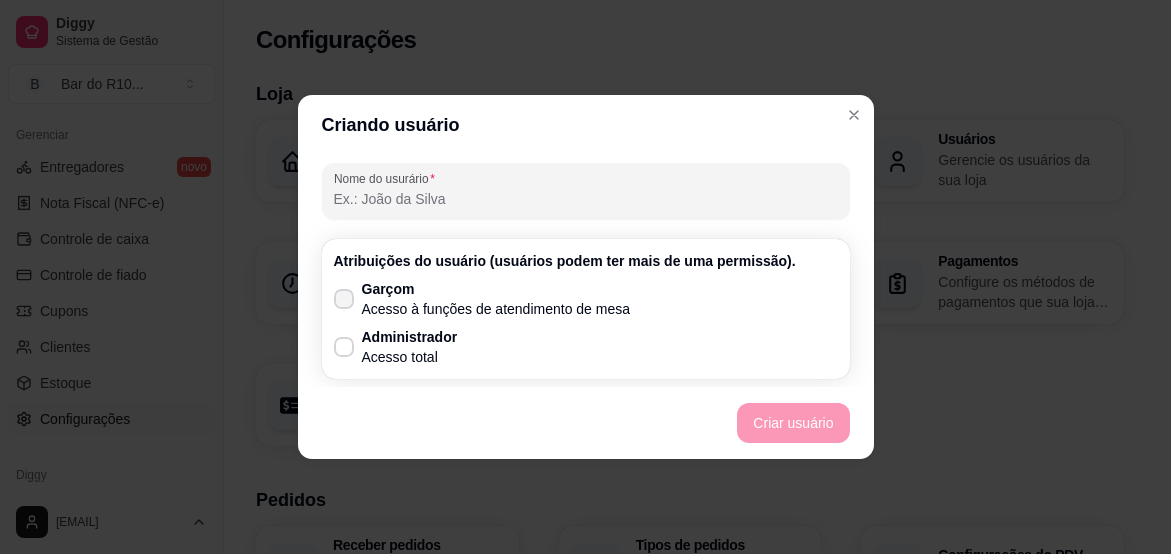 click on "Garçom Acesso à funções de atendimento de mesa" at bounding box center (482, 299) 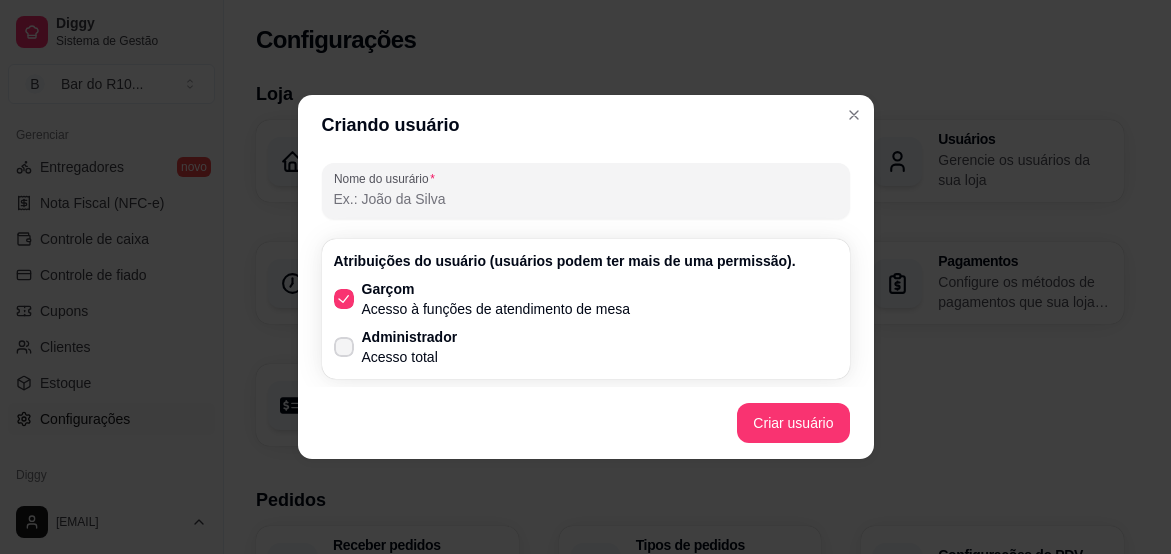 click on "Administrador" at bounding box center [410, 337] 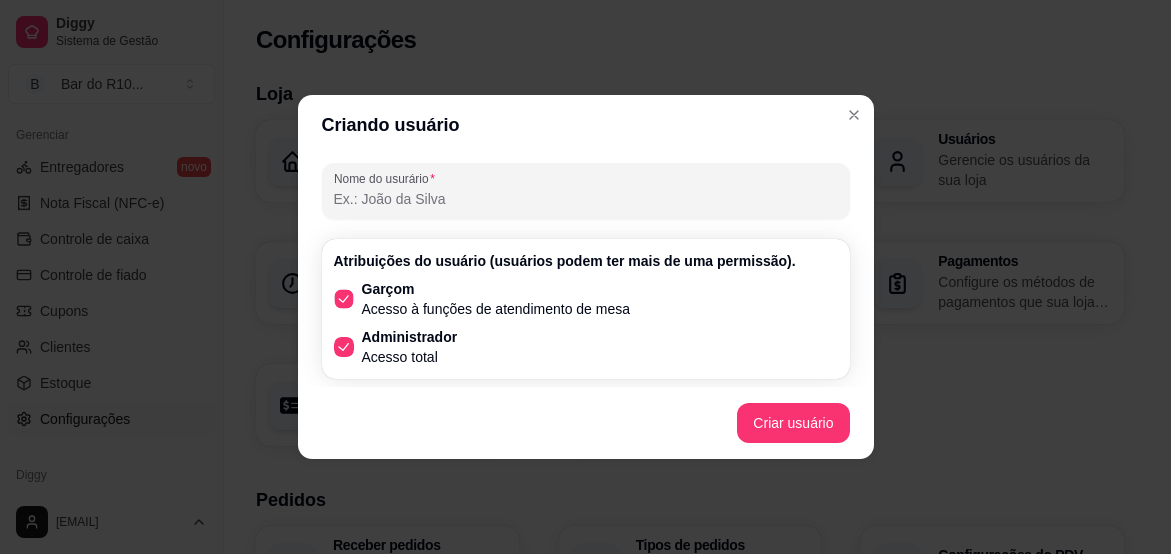 click on "Acesso à funções de atendimento de mesa" at bounding box center (496, 309) 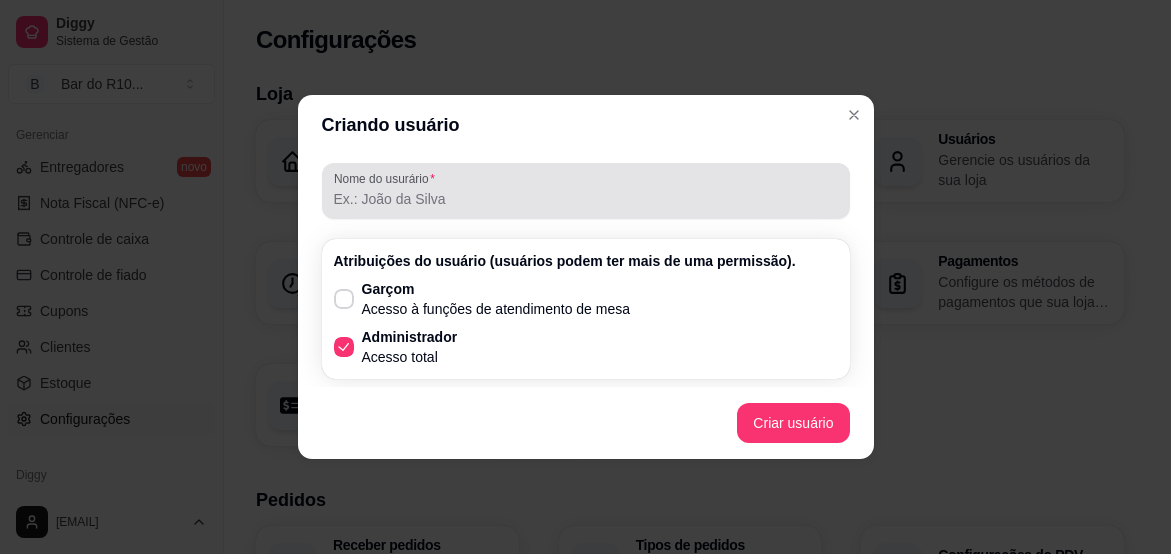 click at bounding box center [586, 191] 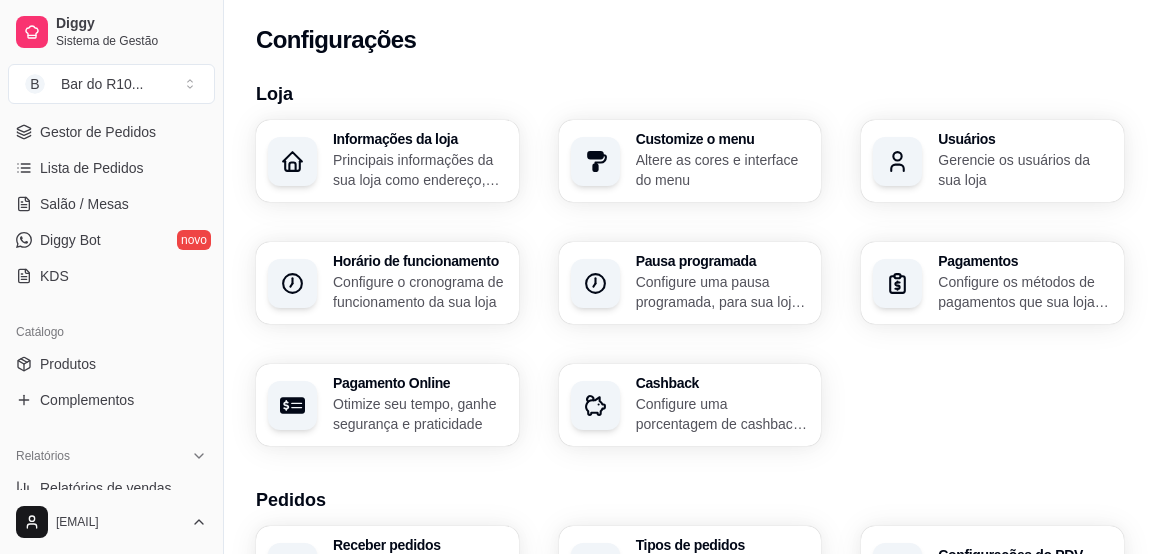 scroll, scrollTop: 269, scrollLeft: 0, axis: vertical 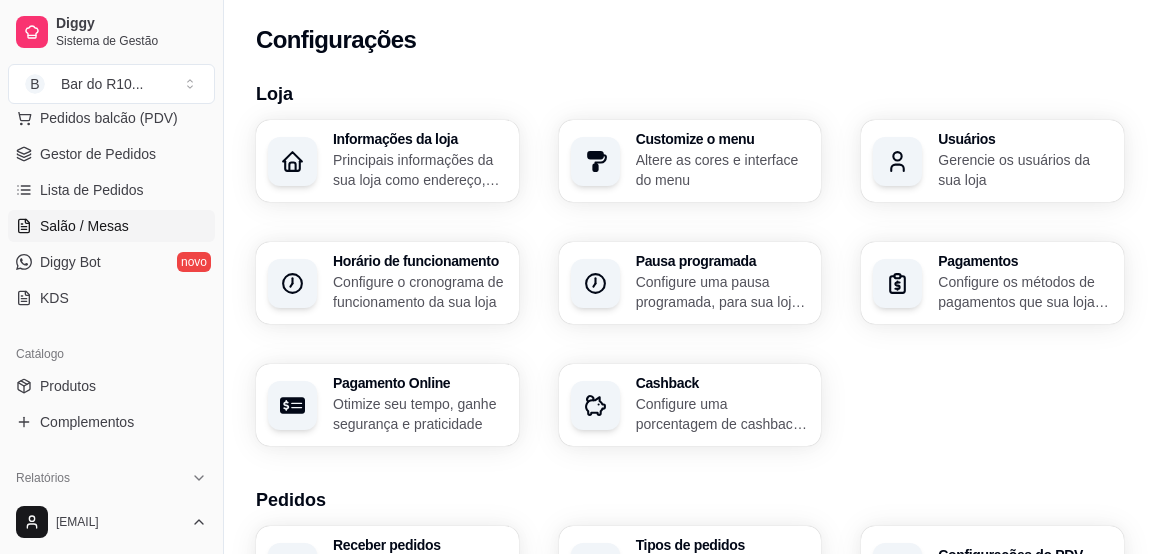 click on "Salão / Mesas" at bounding box center [111, 226] 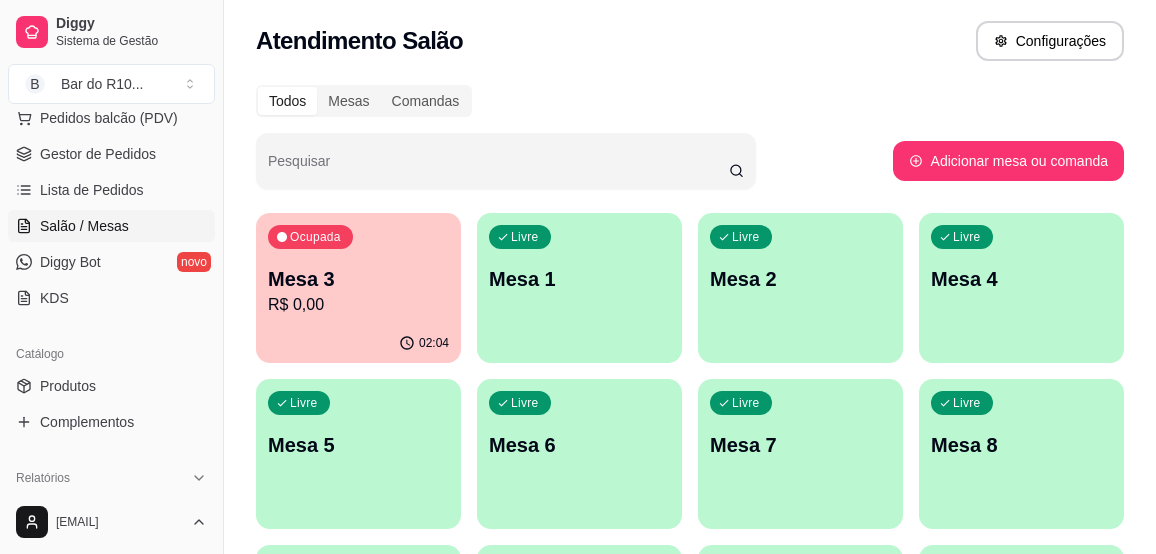scroll, scrollTop: 0, scrollLeft: 0, axis: both 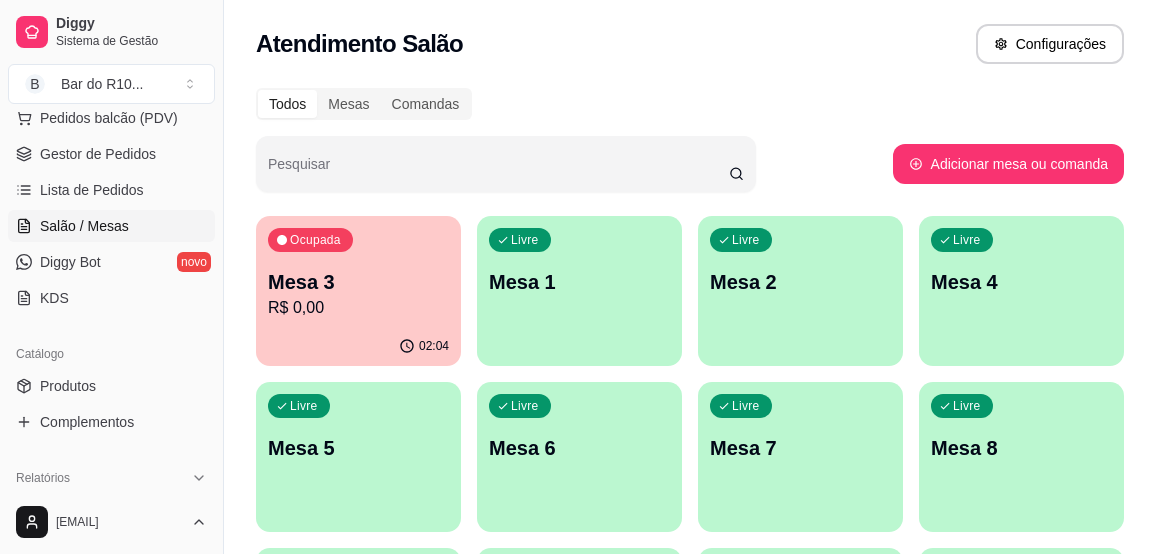 click on "R$ 0,00" at bounding box center [358, 308] 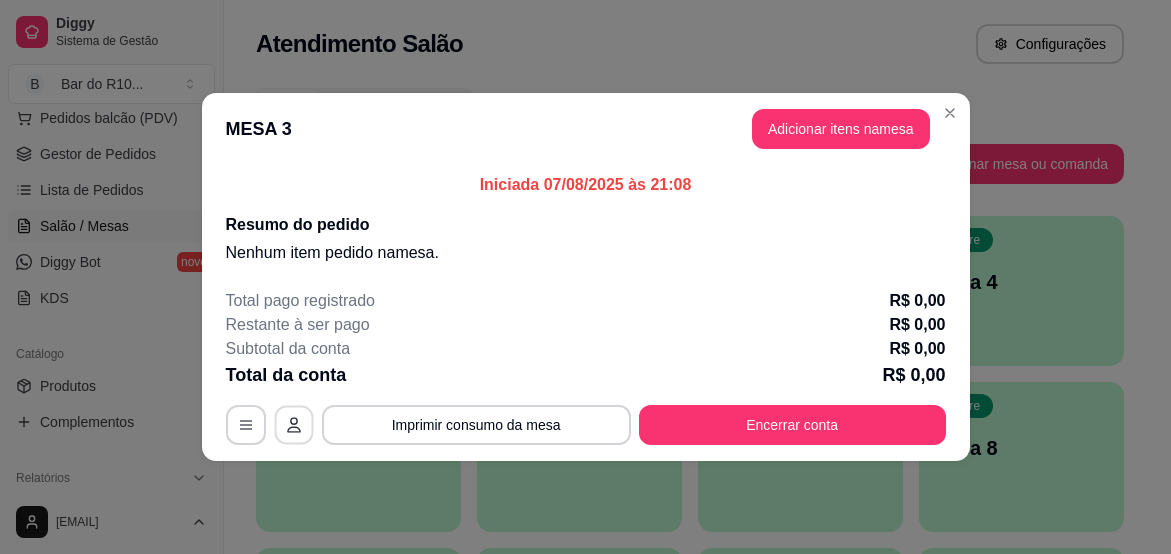 click at bounding box center (293, 425) 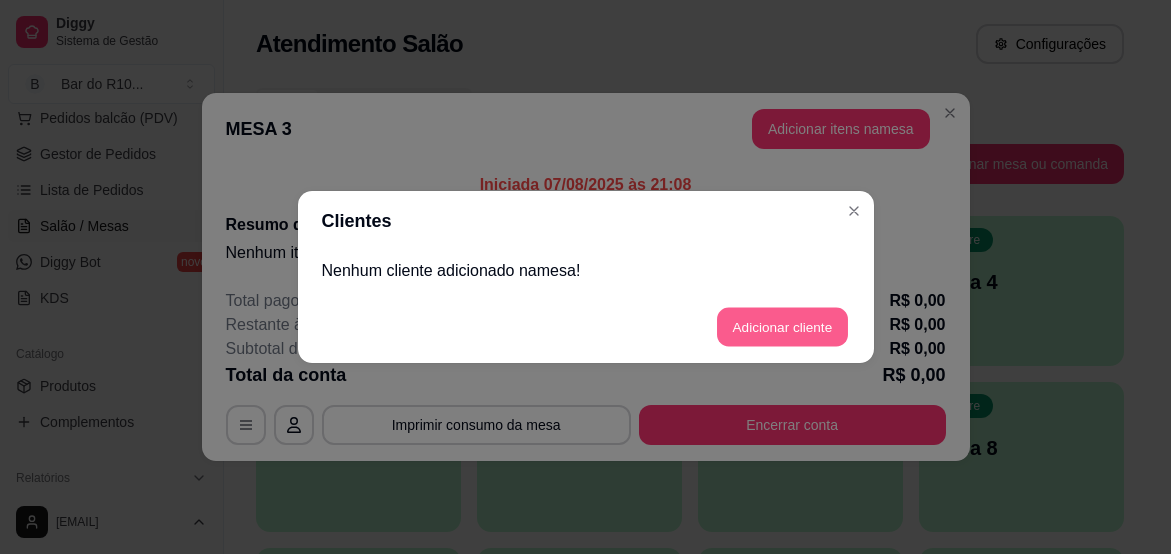 click on "Adicionar cliente" at bounding box center [782, 327] 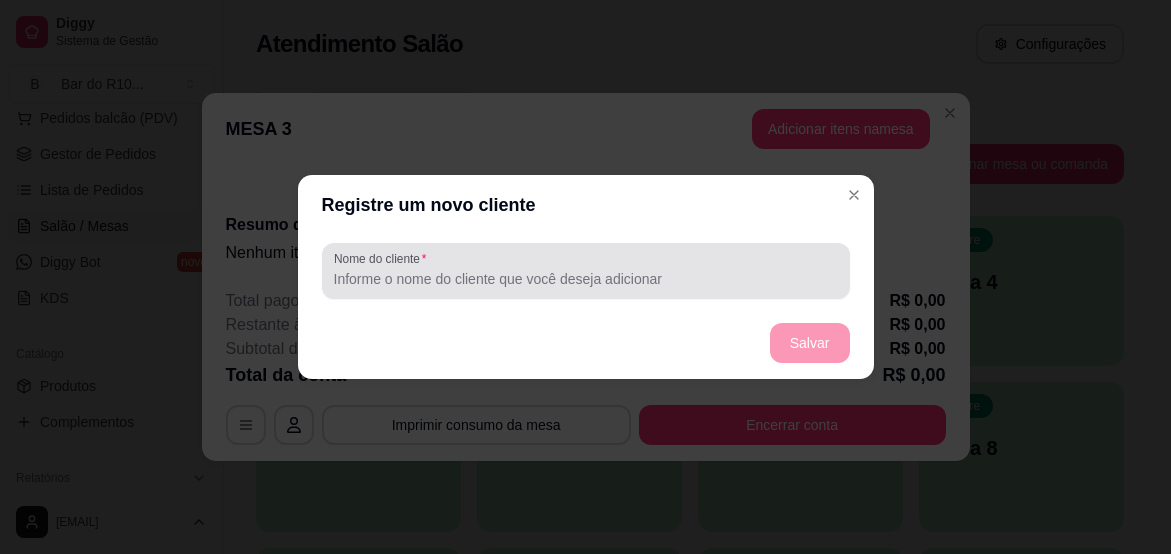 click on "Nome do cliente" at bounding box center (586, 271) 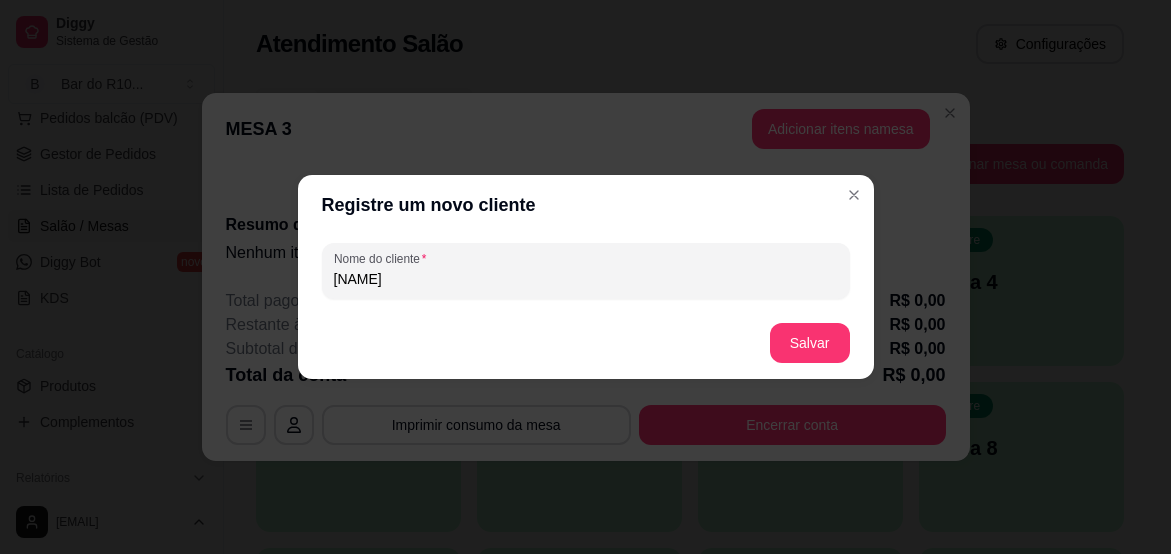 type on "[NAME]" 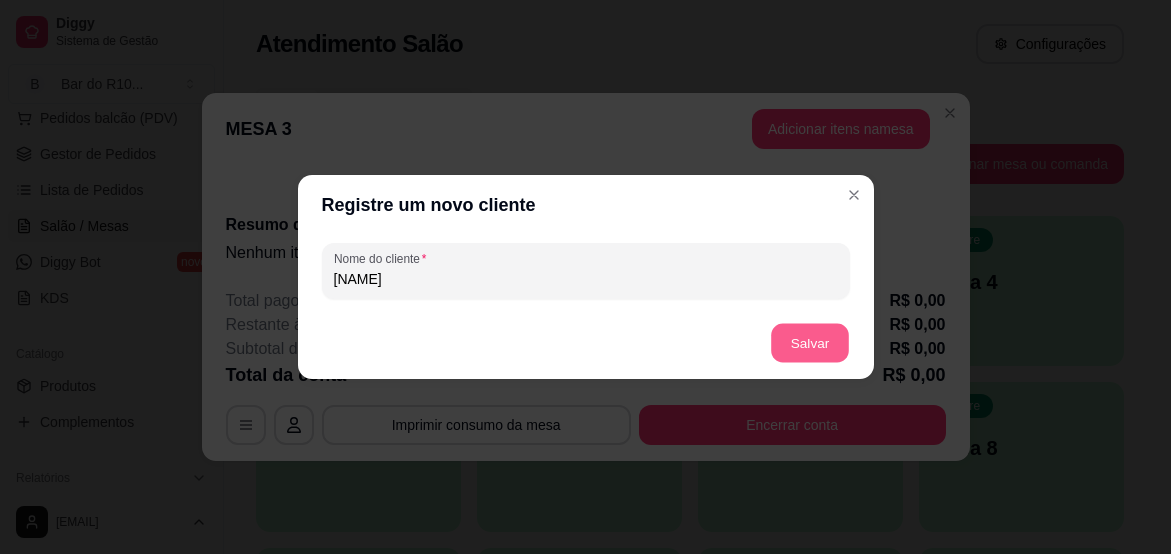 click on "Salvar" at bounding box center [810, 343] 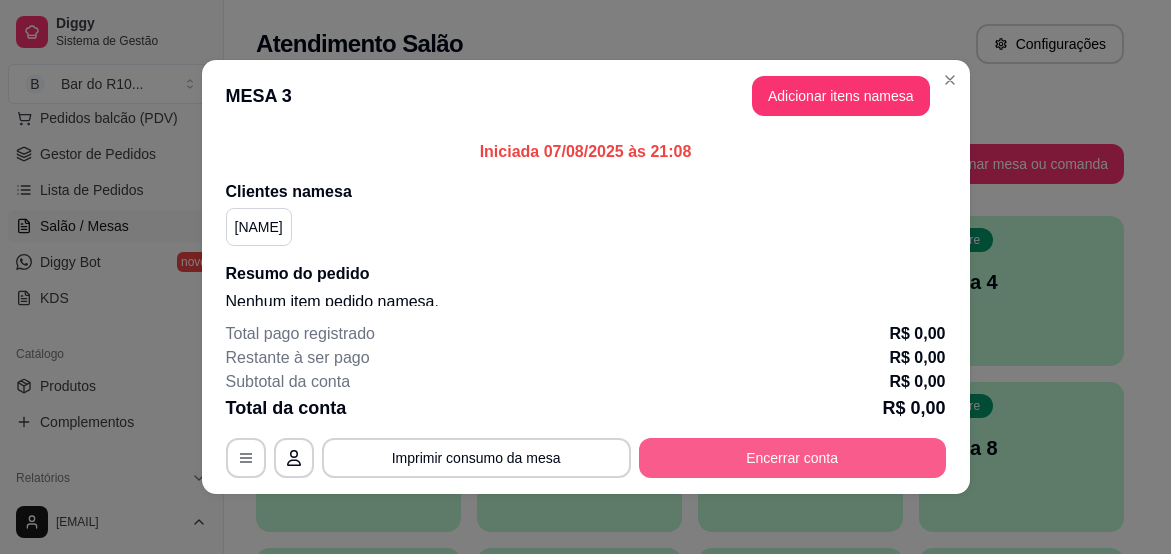 click on "Encerrar conta" at bounding box center (792, 458) 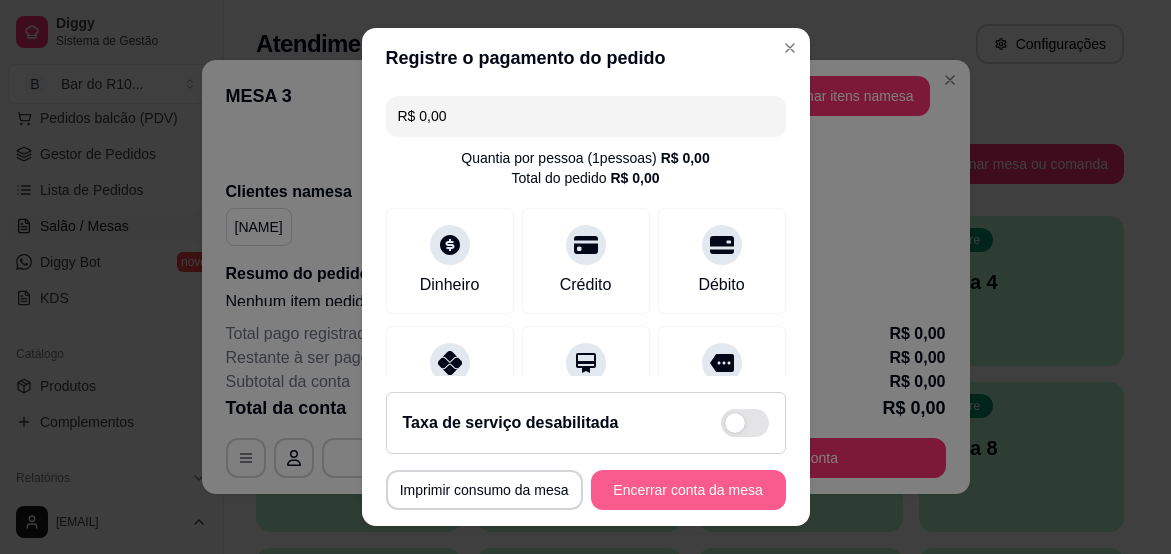 click on "Encerrar conta da mesa" at bounding box center [688, 490] 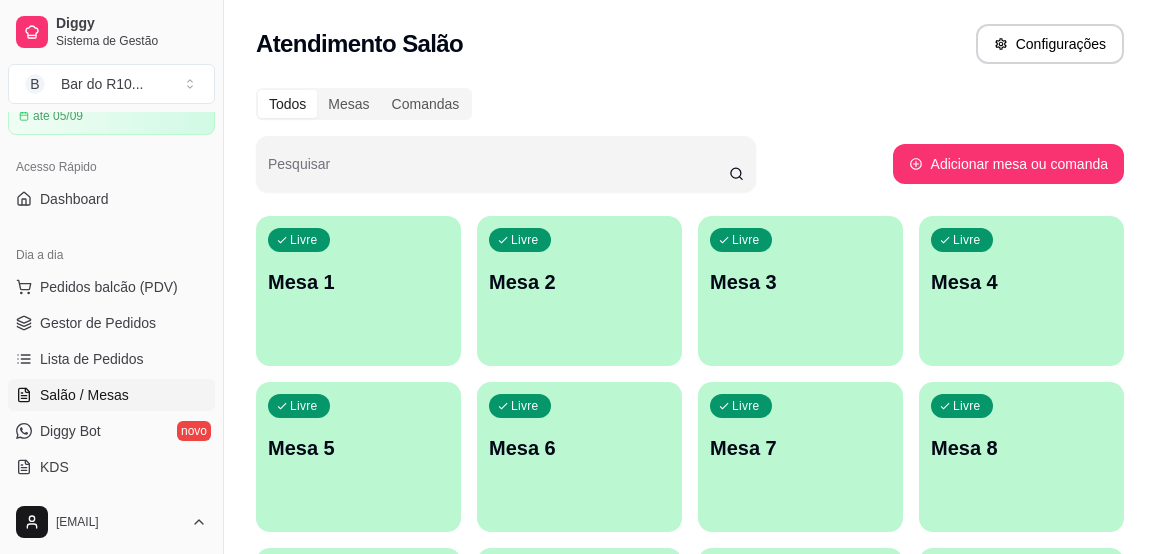scroll, scrollTop: 0, scrollLeft: 0, axis: both 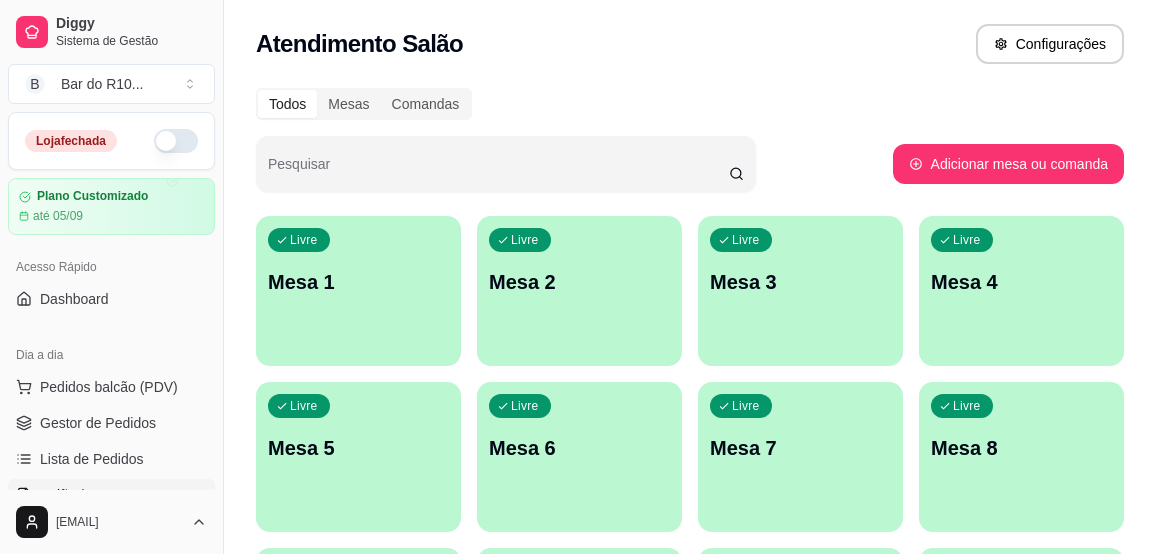 click on "Livre Mesa 1" at bounding box center (358, 279) 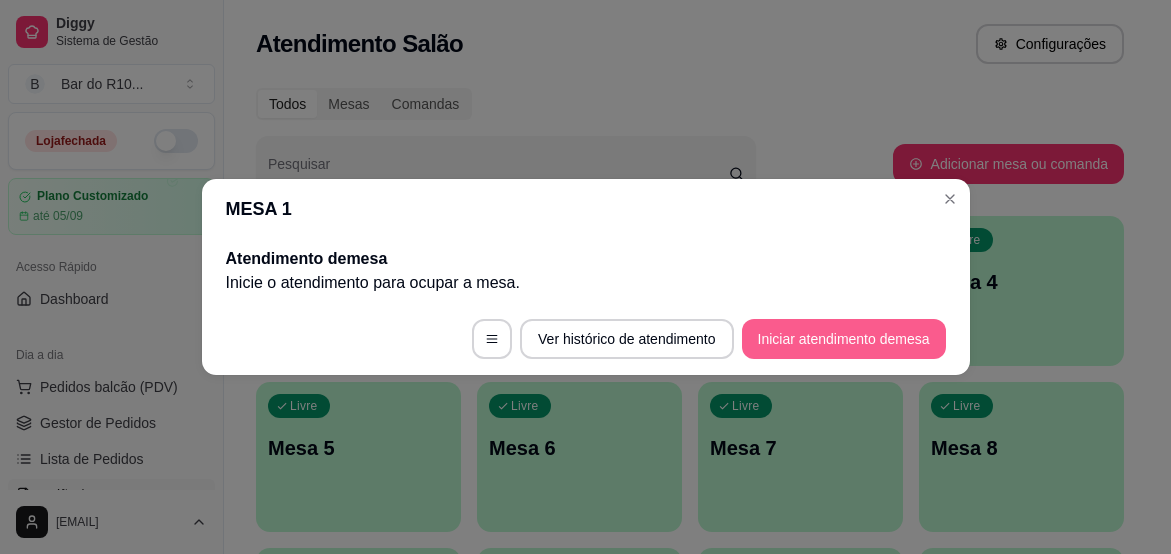 click on "Iniciar atendimento de  mesa" at bounding box center (844, 339) 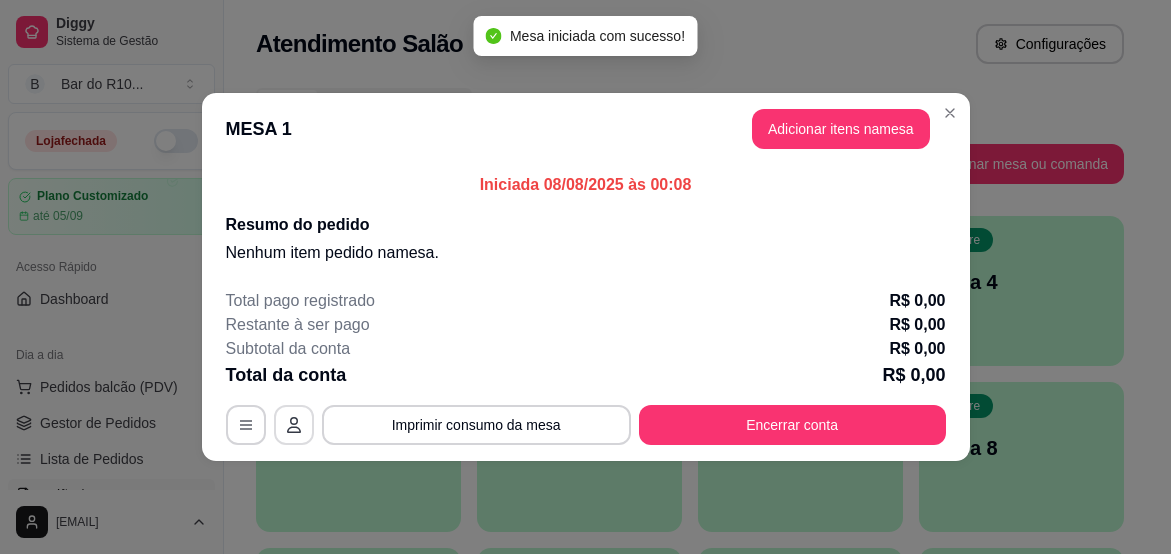 click 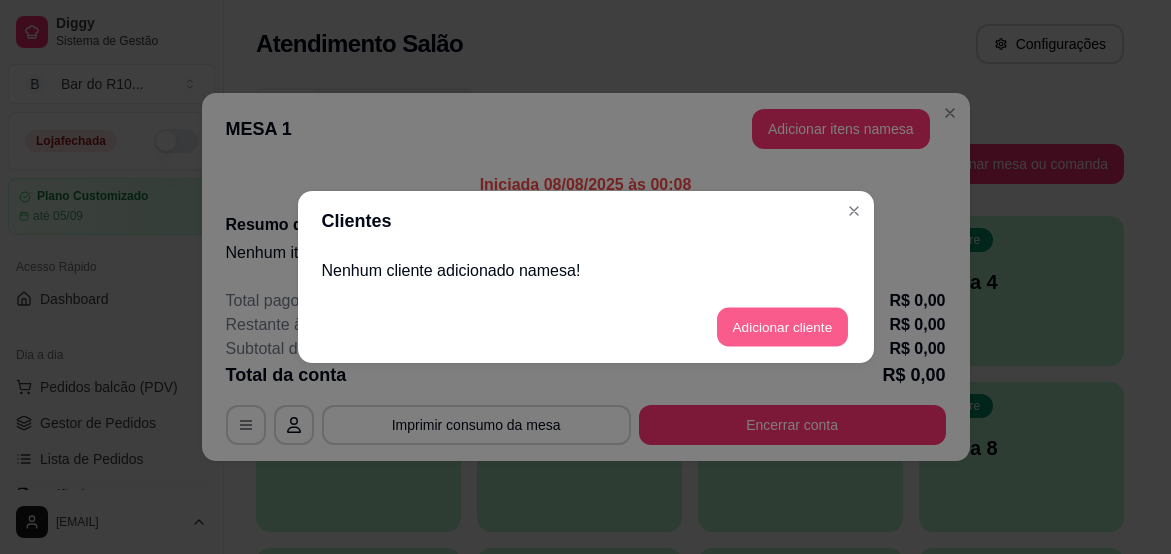 click on "Adicionar cliente" at bounding box center (782, 327) 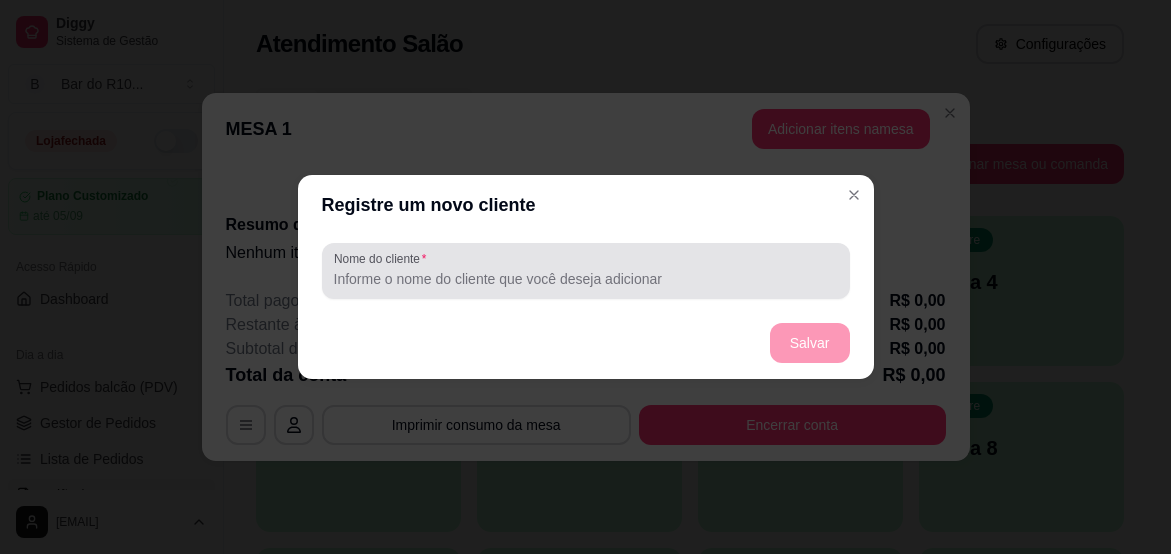 click on "Nome do cliente" at bounding box center [383, 258] 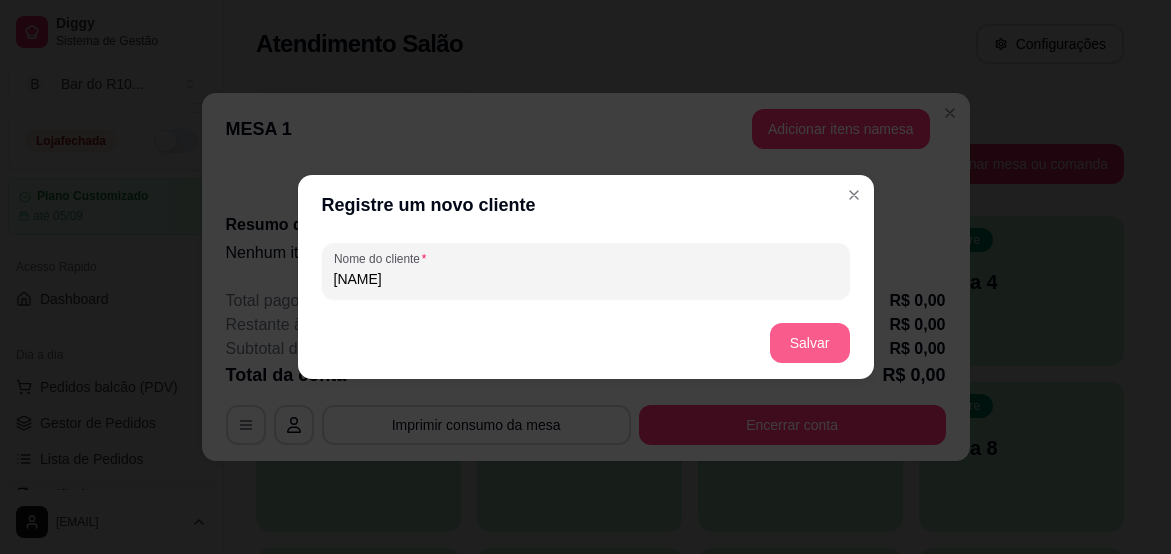 type on "[NAME]" 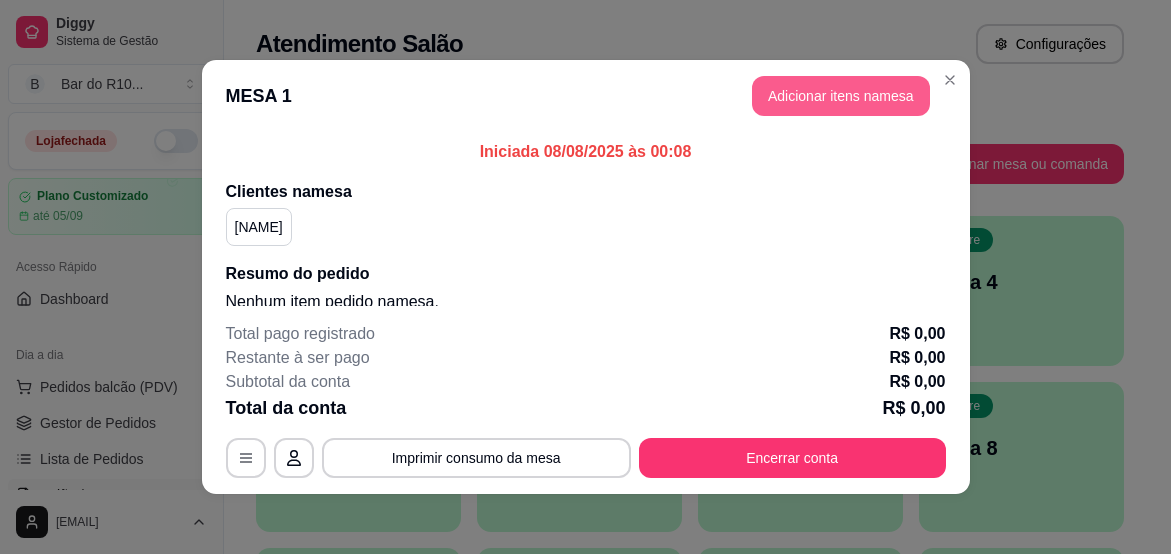 click on "Adicionar itens na  mesa" at bounding box center [841, 96] 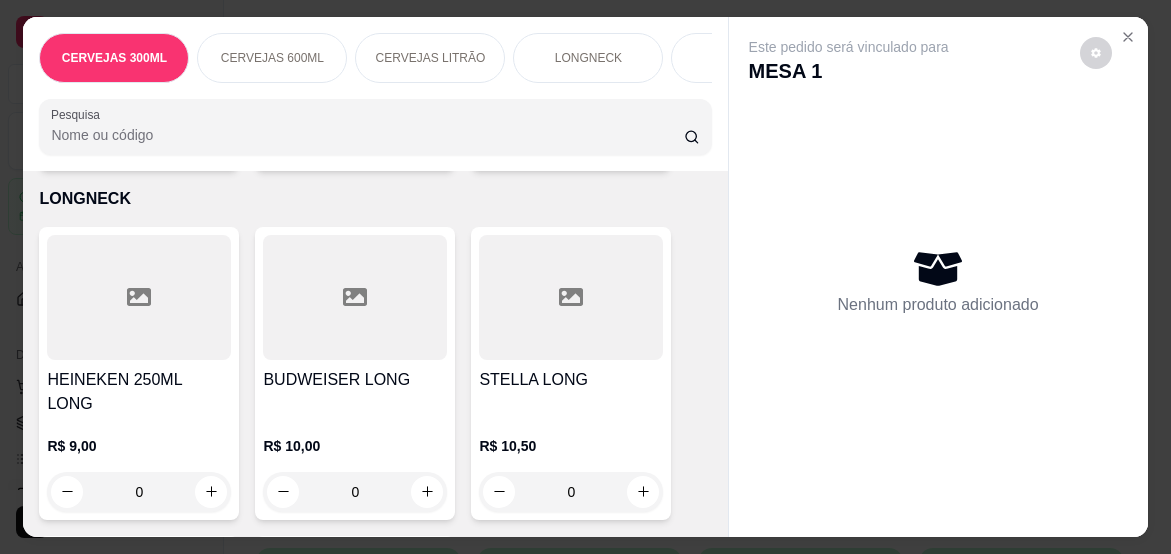 scroll, scrollTop: 2748, scrollLeft: 0, axis: vertical 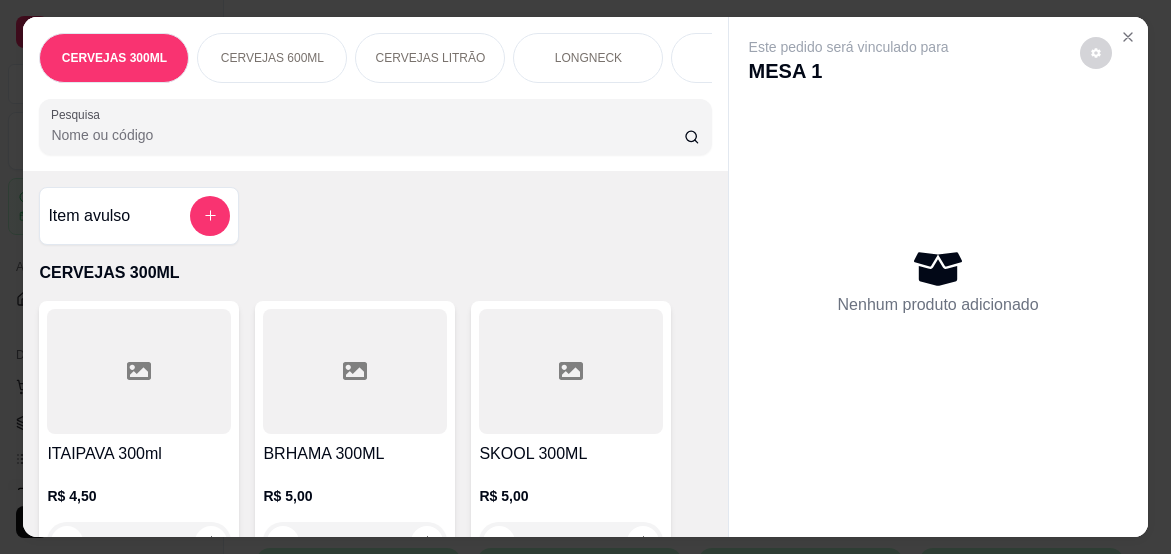 click on "Pesquisa" at bounding box center (367, 135) 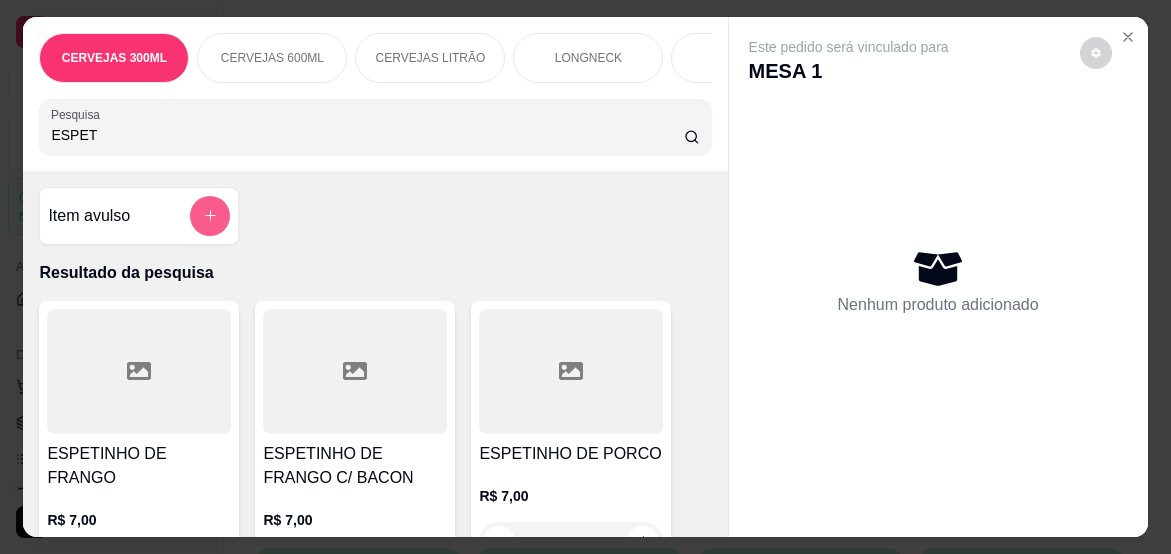 type on "ESPET" 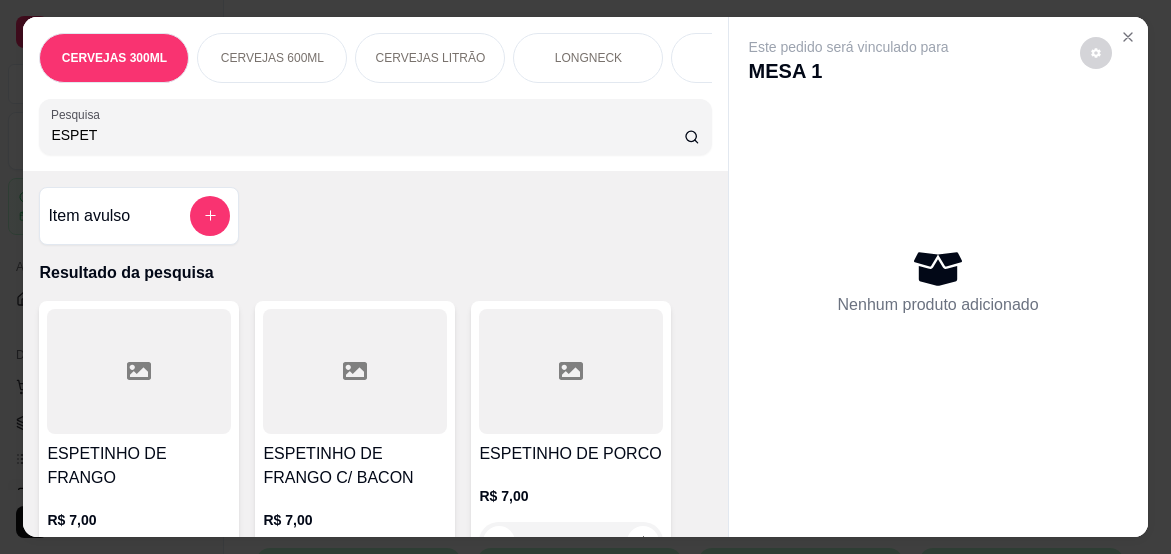 click on "ESPETINHO DE FRANGO C/ BACON   R$ 7,00 0" at bounding box center (355, 447) 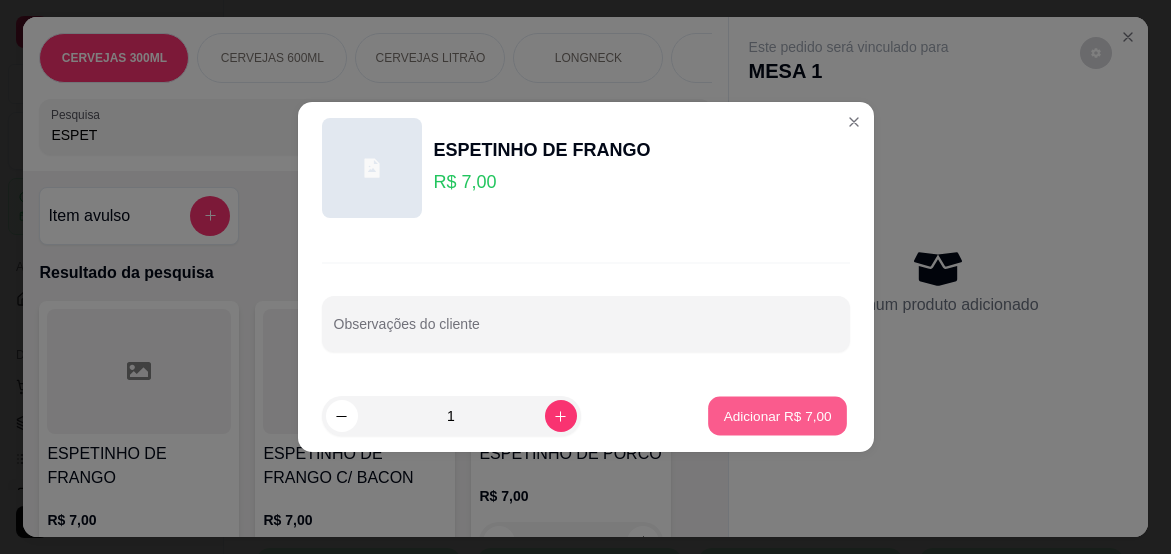click on "Adicionar   R$ 7,00" at bounding box center (778, 415) 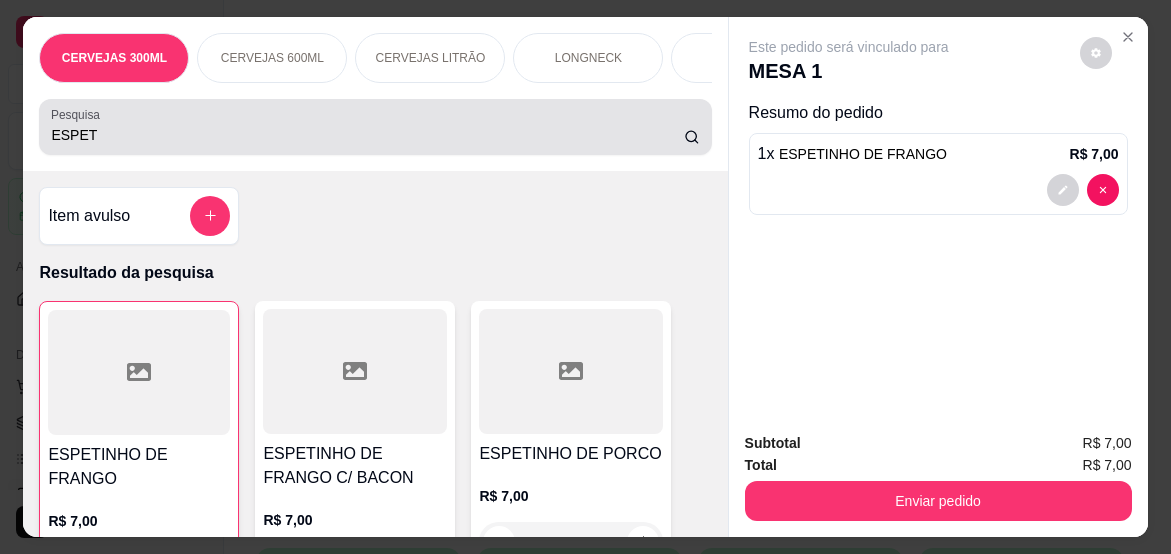 click on "ESPET" at bounding box center [375, 127] 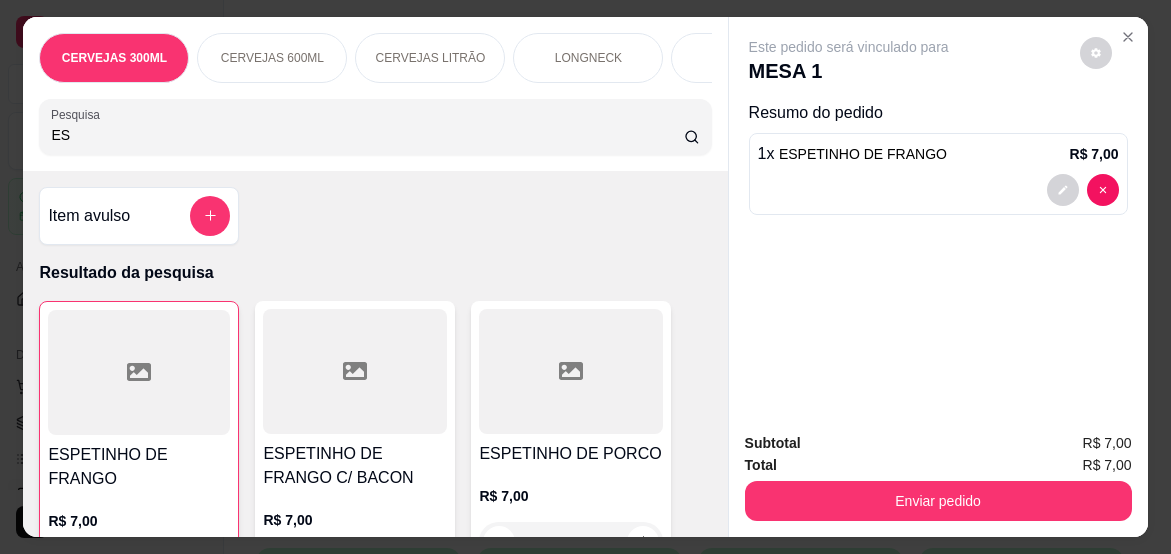 type on "E" 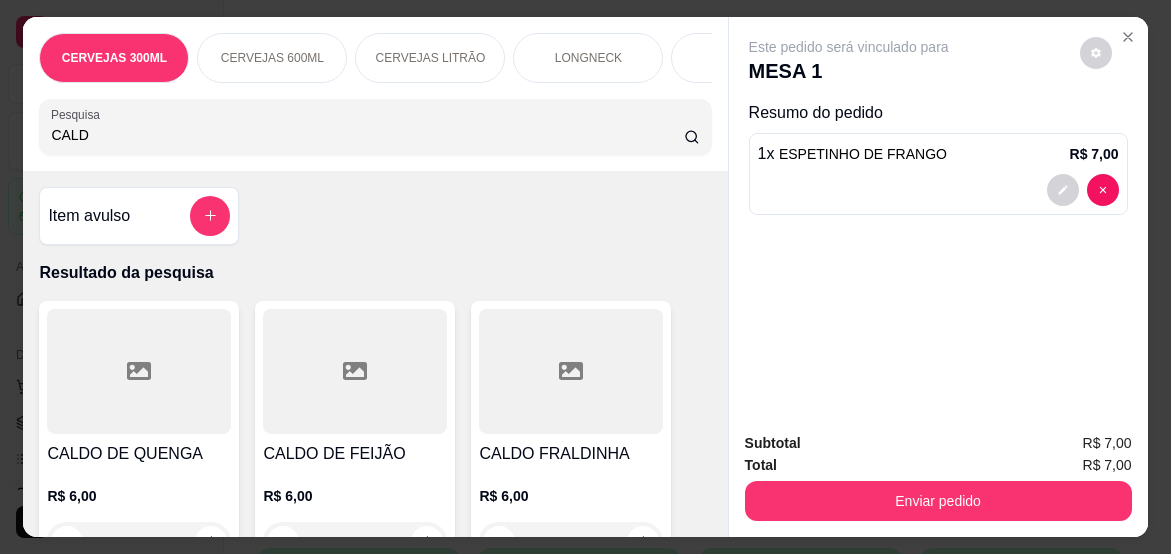 type on "CALD" 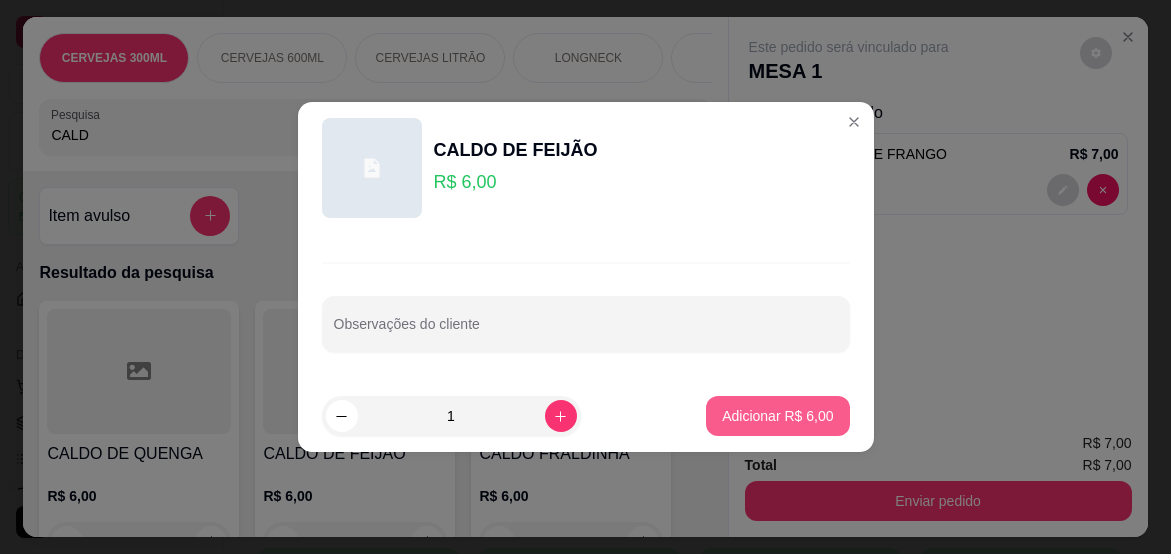 click on "Adicionar   R$ 6,00" at bounding box center [777, 416] 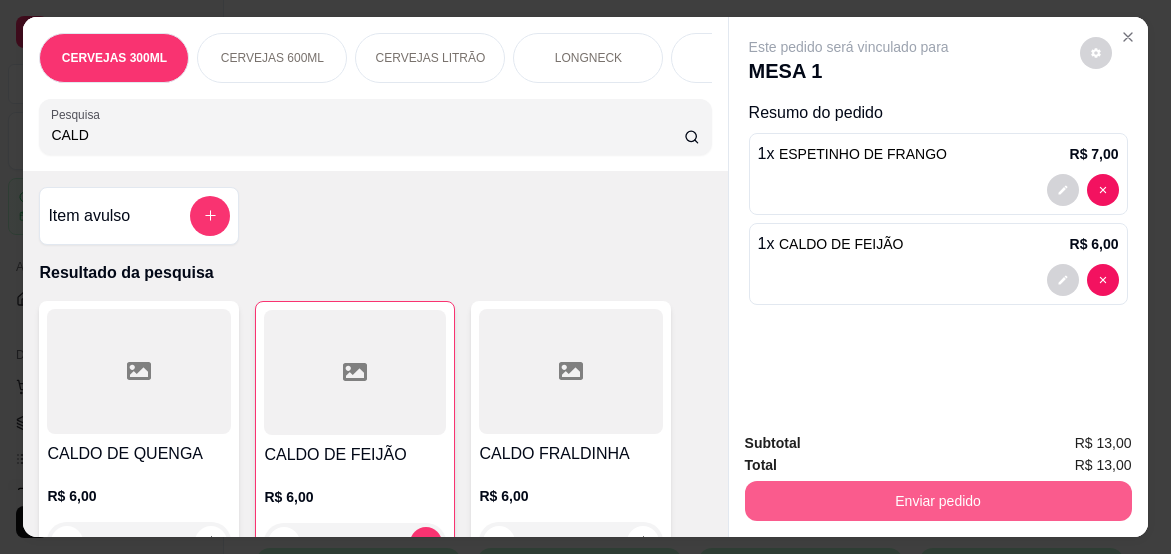 click on "Enviar pedido" at bounding box center [938, 501] 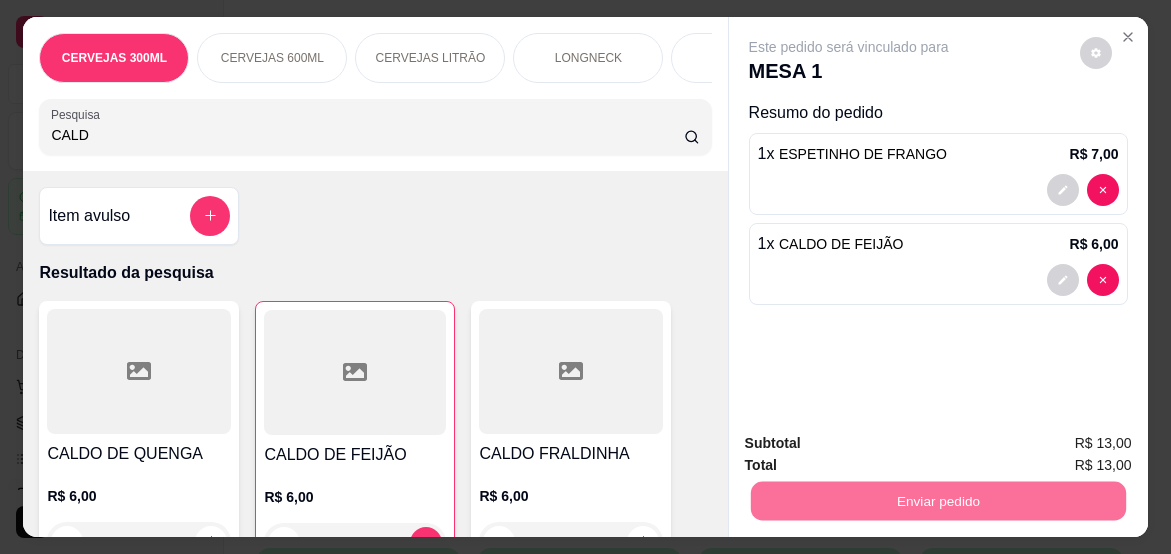 click on "Sim, quero registrar" at bounding box center [1061, 445] 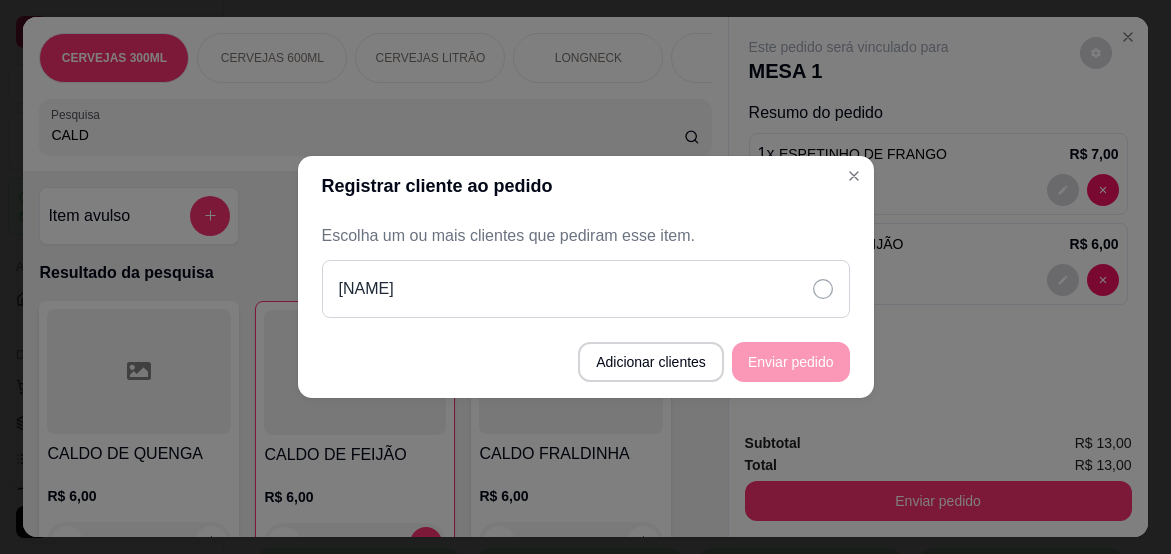 click on "[NAME]" at bounding box center (586, 289) 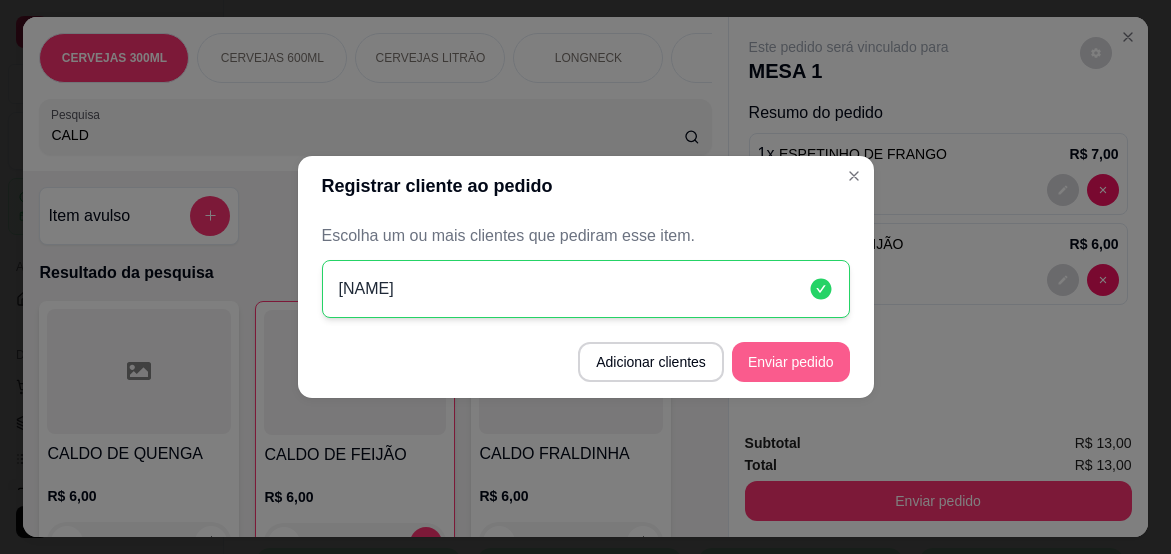 click on "Enviar pedido" at bounding box center [791, 362] 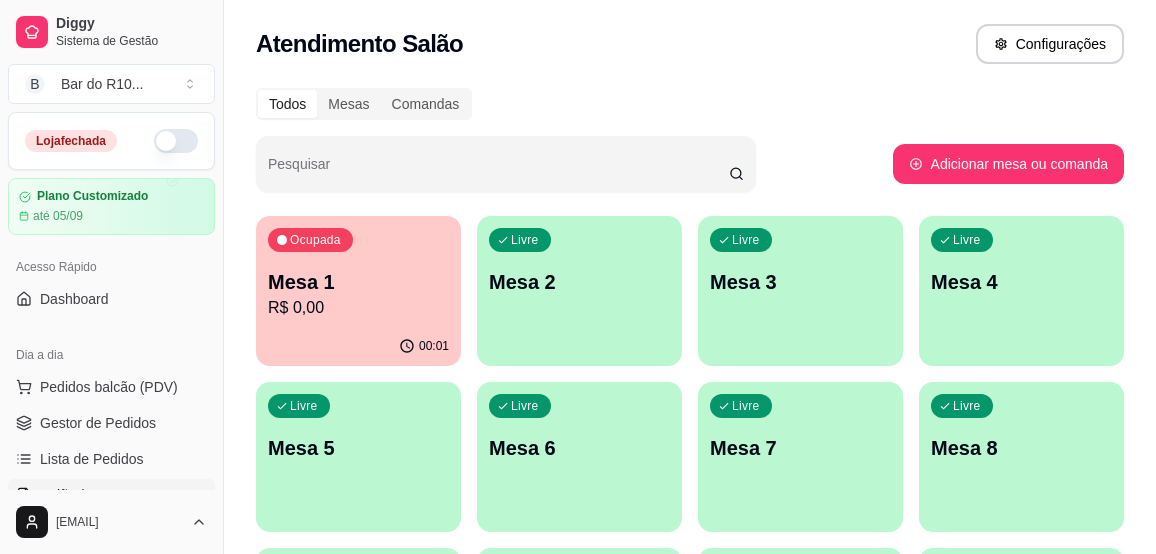 click on "R$ 0,00" at bounding box center [358, 308] 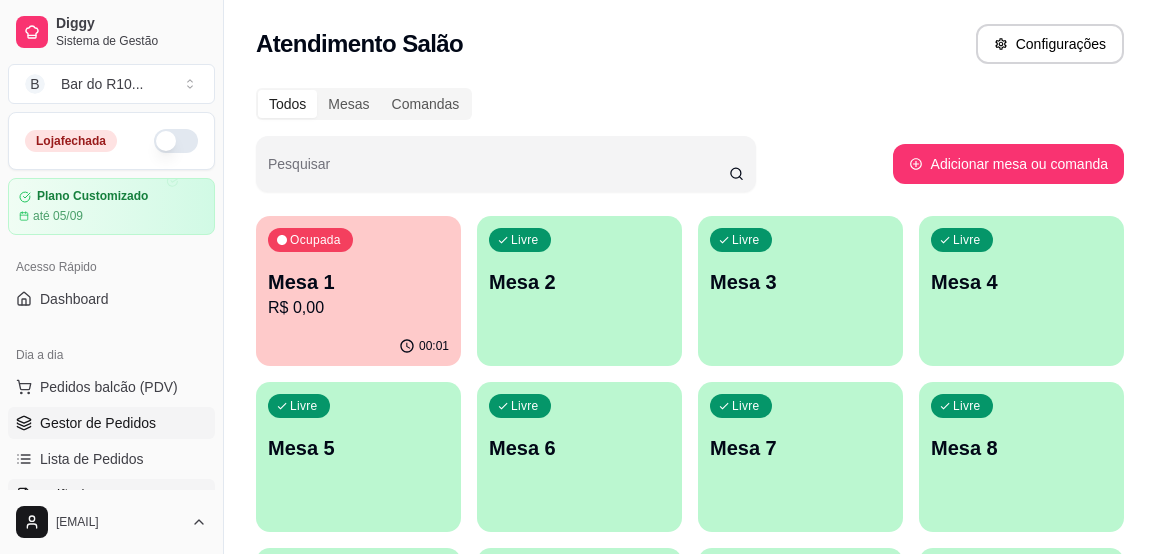 click on "Gestor de Pedidos" at bounding box center [98, 423] 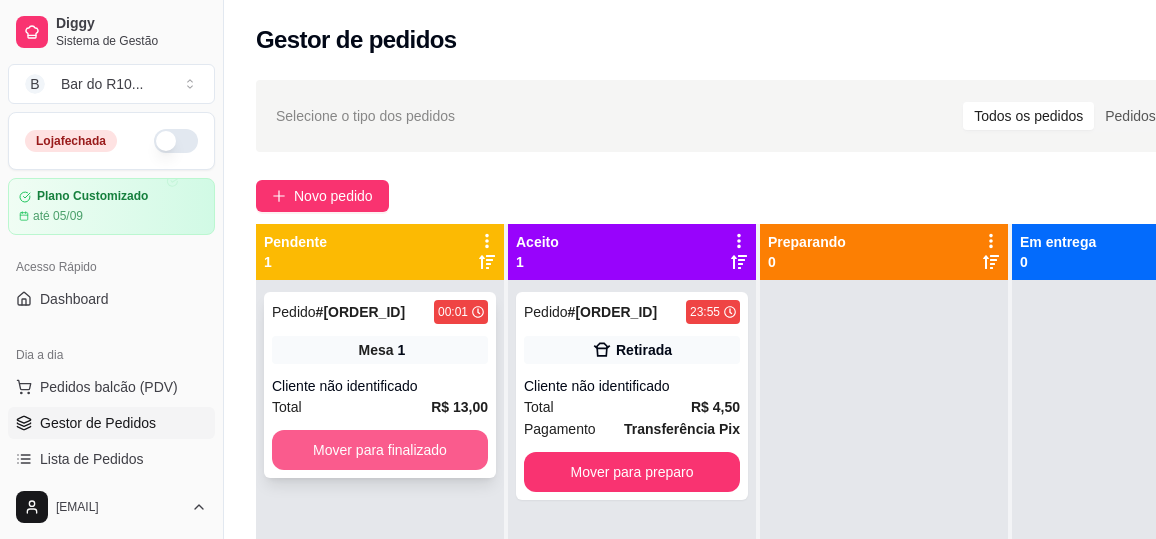click on "Mover para finalizado" at bounding box center [380, 450] 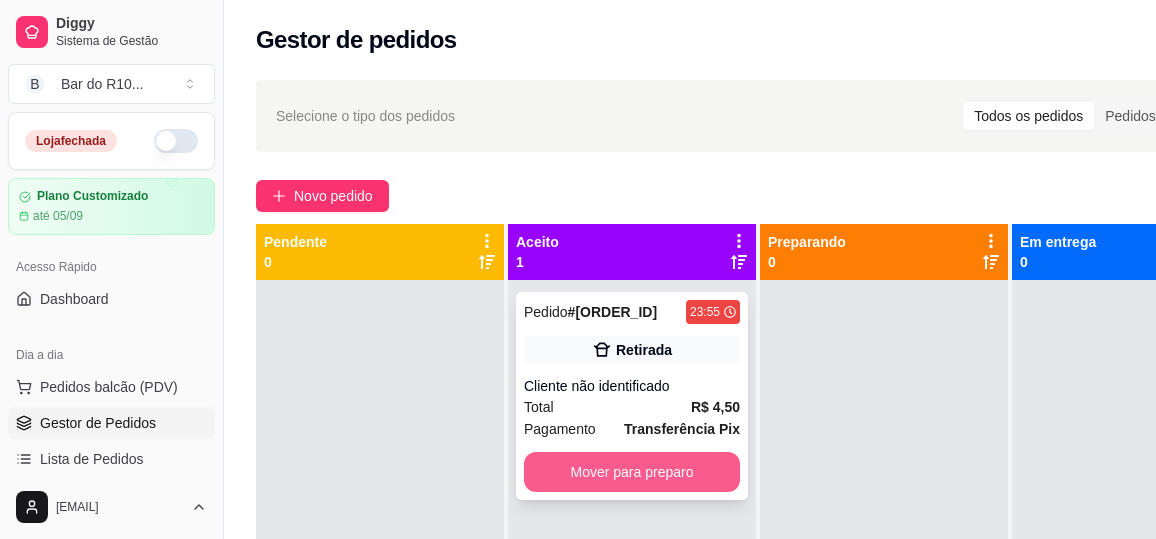 click on "Mover para preparo" at bounding box center [632, 472] 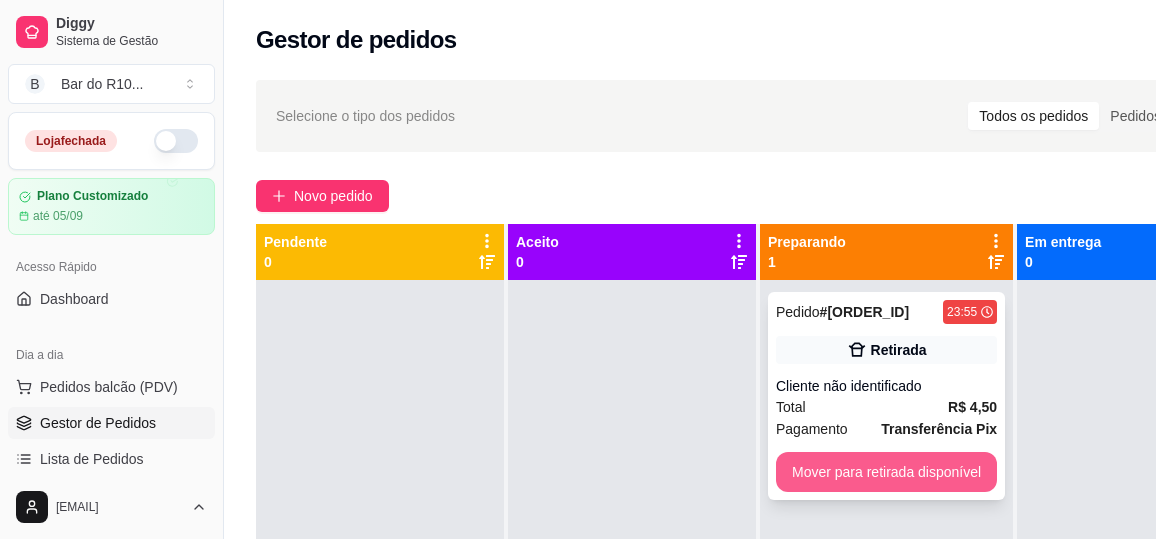 click on "Mover para retirada disponível" at bounding box center (886, 472) 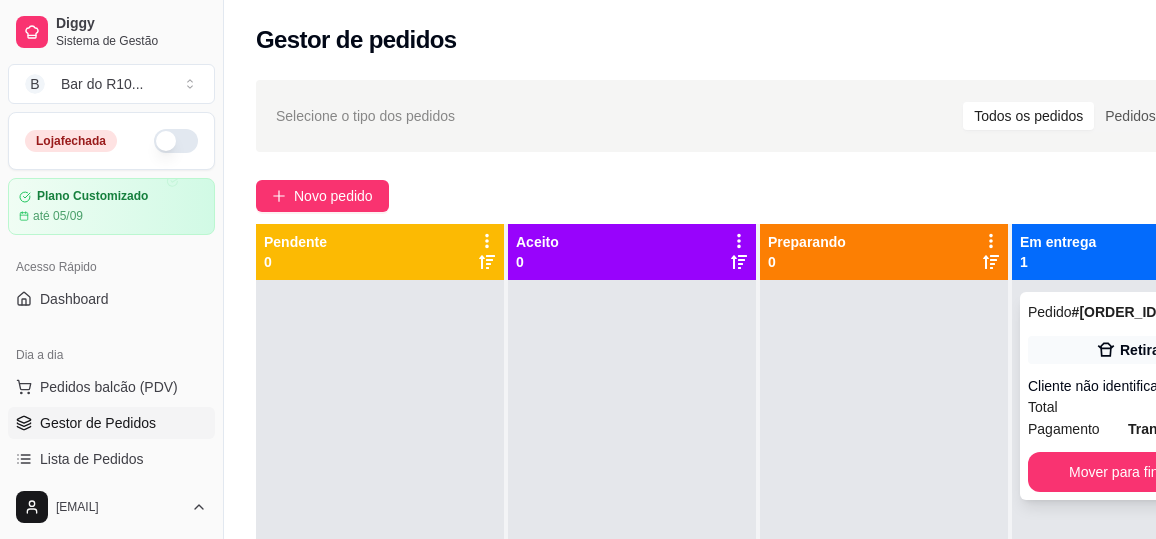 click on "Pagamento" at bounding box center [1064, 429] 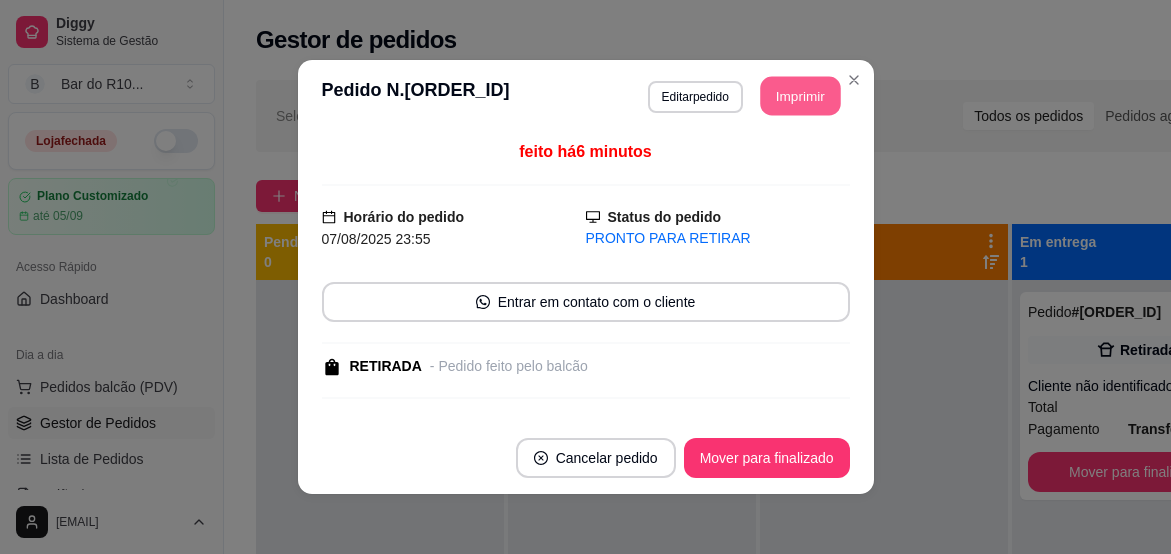 click on "Imprimir" at bounding box center (800, 96) 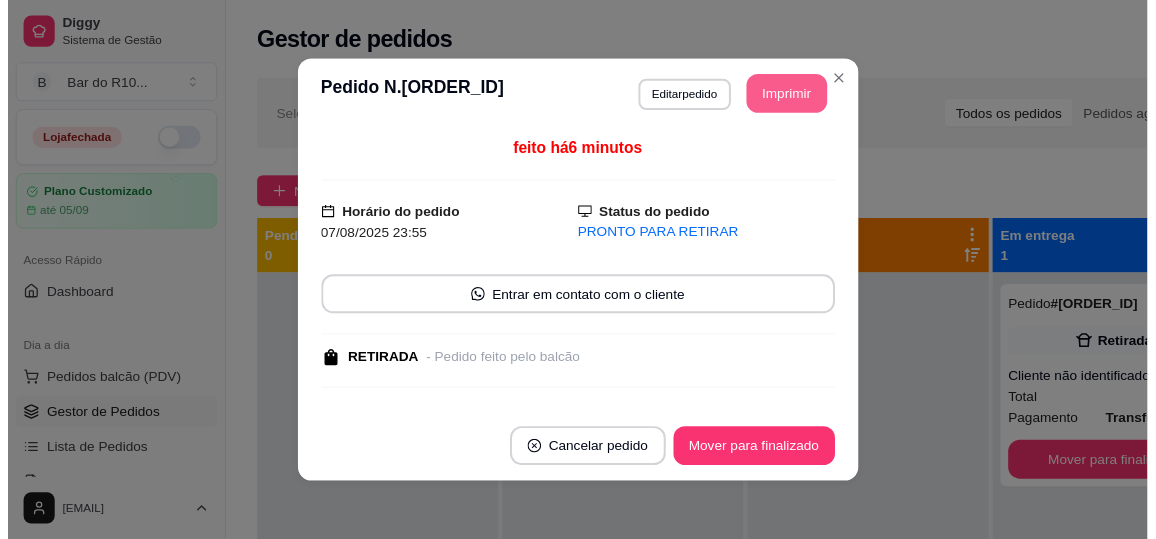 scroll, scrollTop: 0, scrollLeft: 0, axis: both 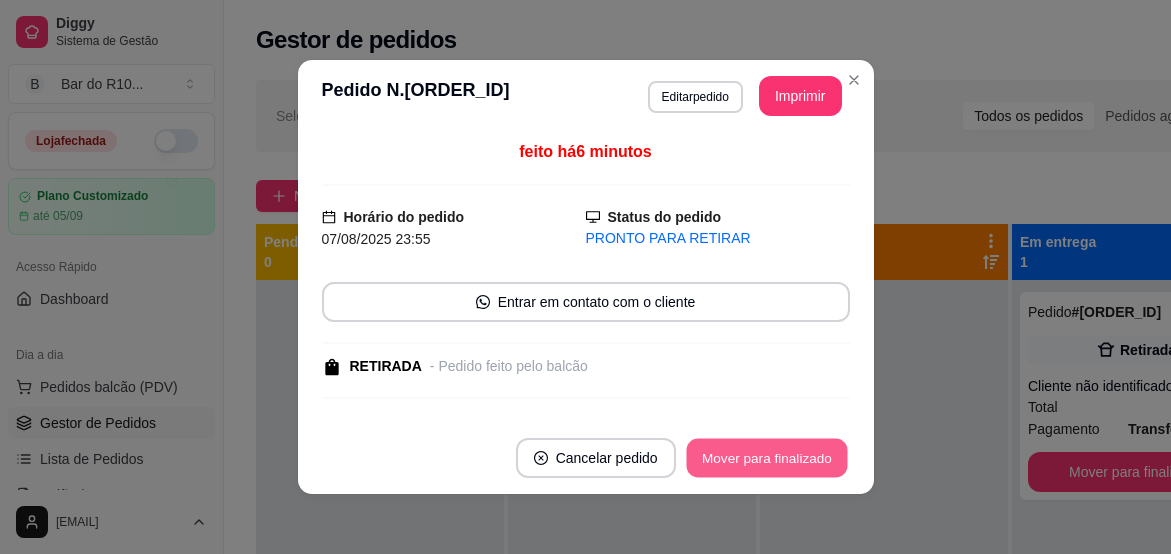 click on "Mover para finalizado" at bounding box center [766, 458] 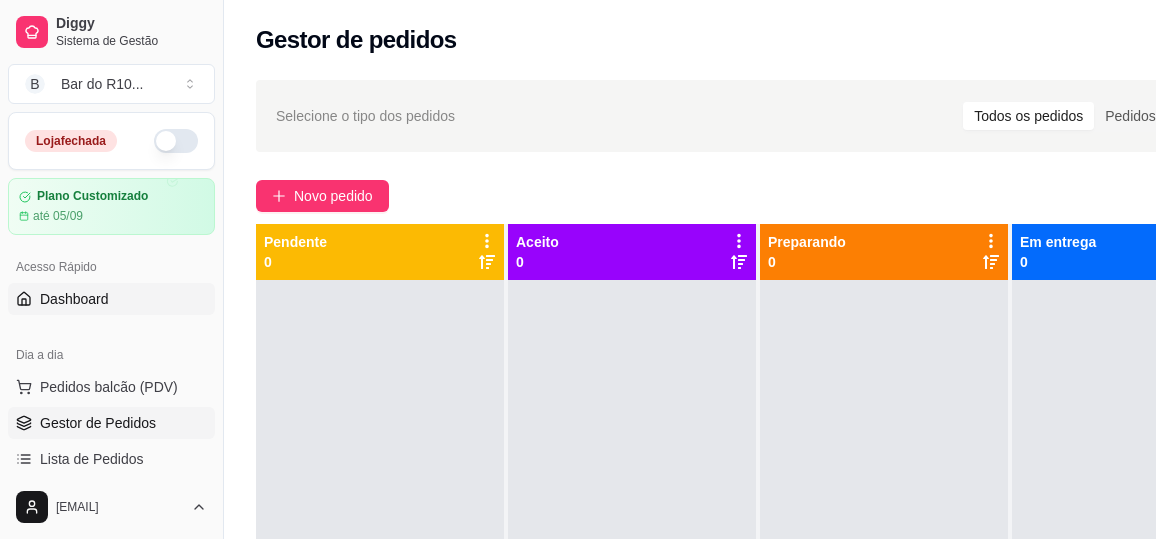 click on "Dashboard" at bounding box center [74, 299] 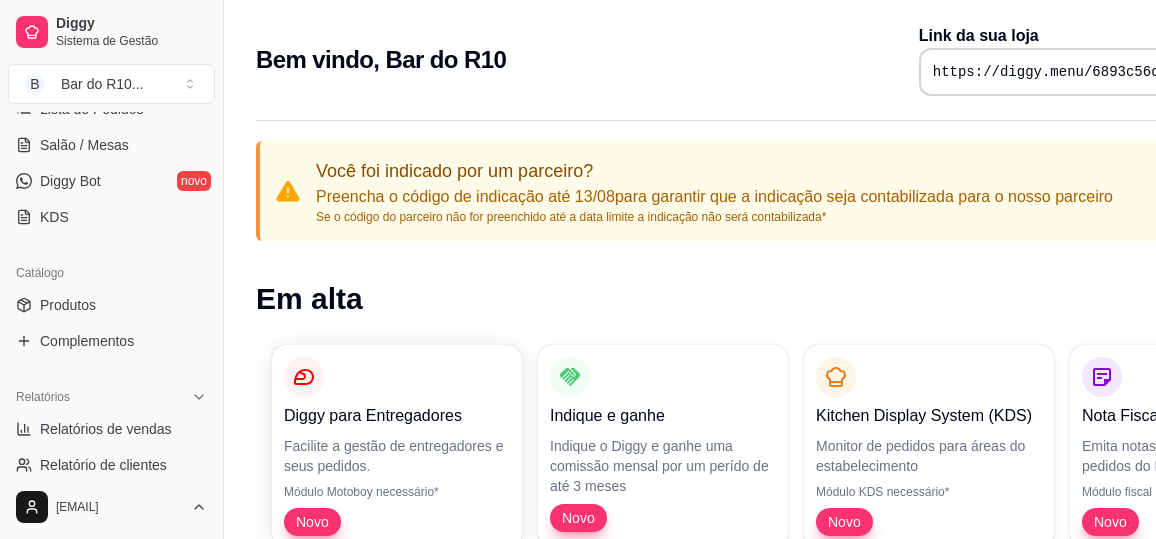 scroll, scrollTop: 317, scrollLeft: 0, axis: vertical 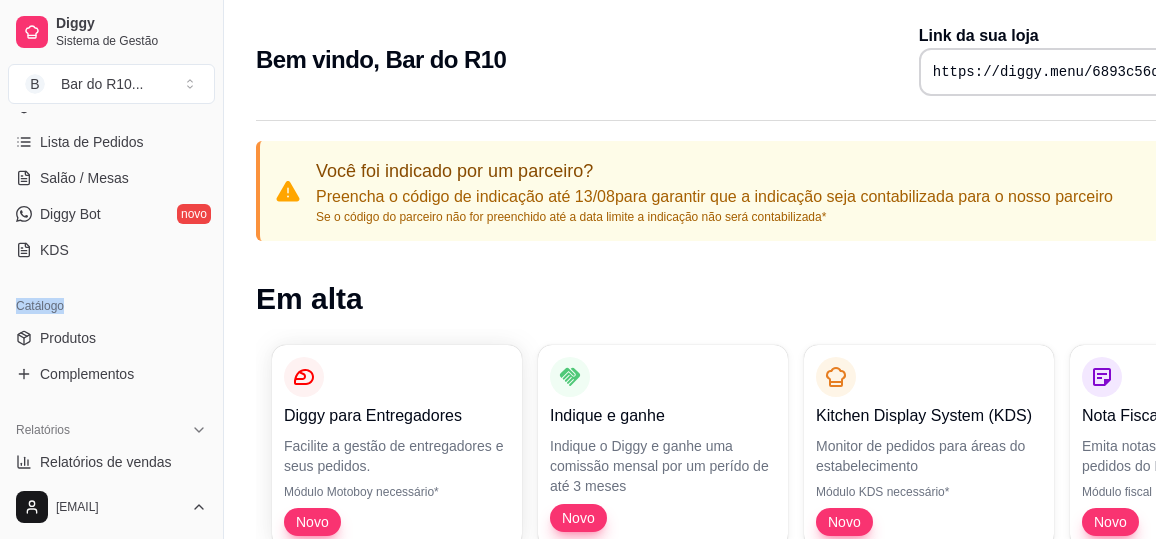 drag, startPoint x: 200, startPoint y: 254, endPoint x: 192, endPoint y: 281, distance: 28.160255 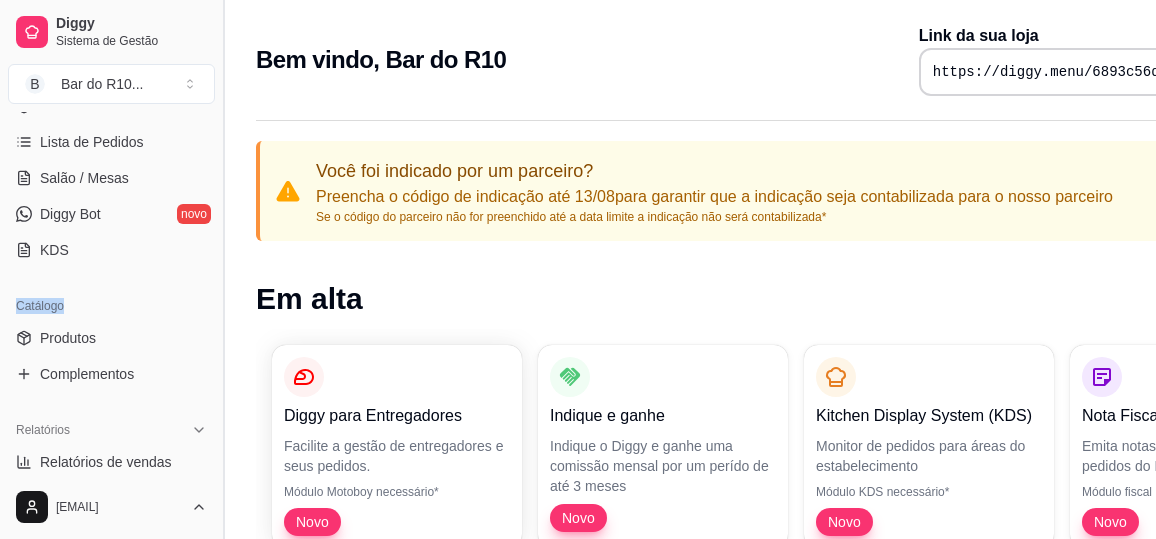 drag, startPoint x: 215, startPoint y: 246, endPoint x: 215, endPoint y: 264, distance: 18 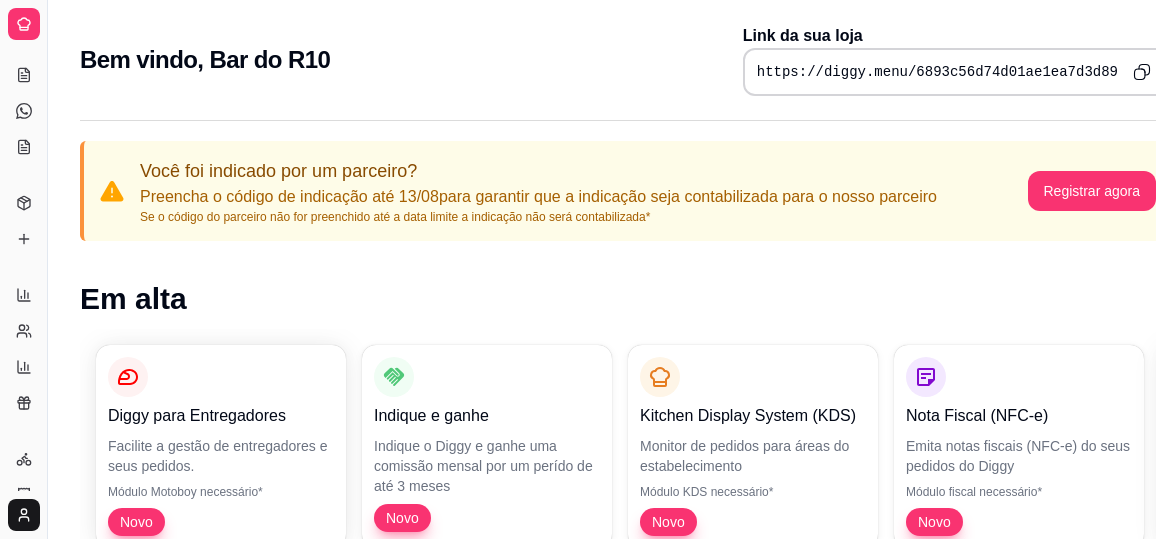 scroll, scrollTop: 134, scrollLeft: 0, axis: vertical 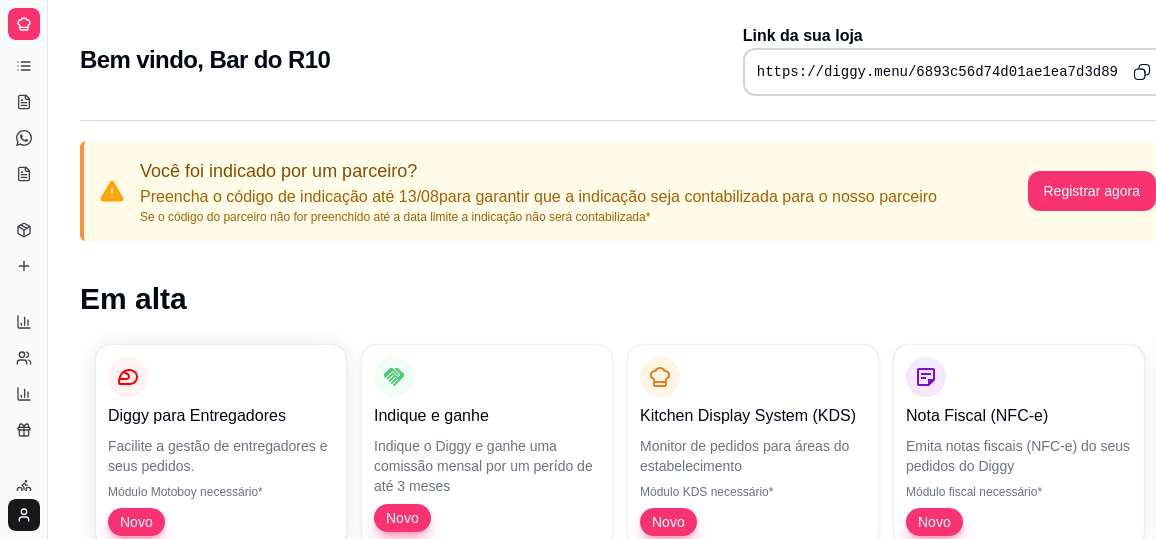 click at bounding box center [47, 269] 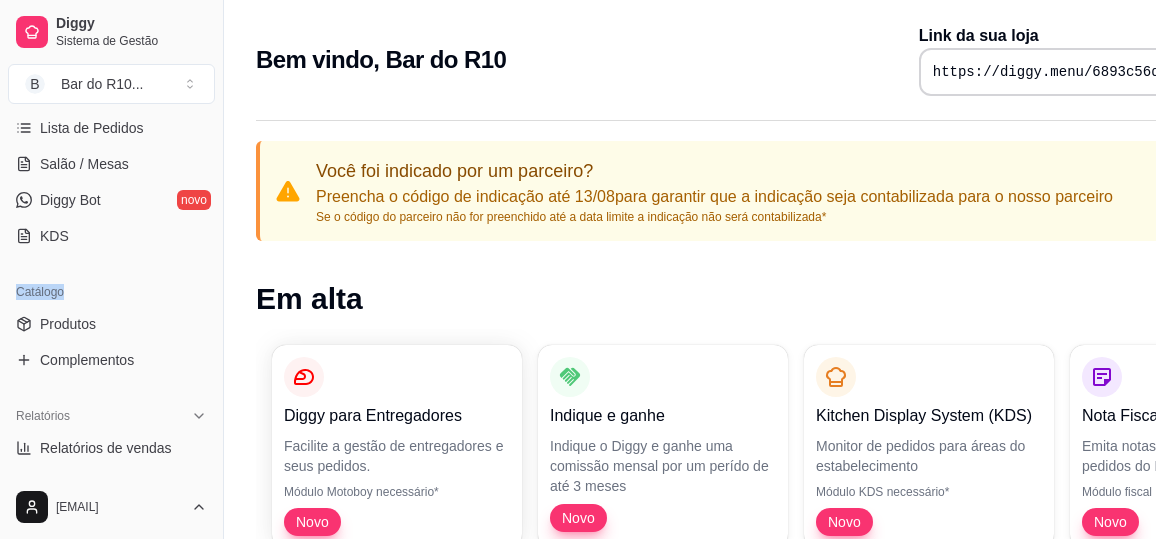 scroll, scrollTop: 329, scrollLeft: 0, axis: vertical 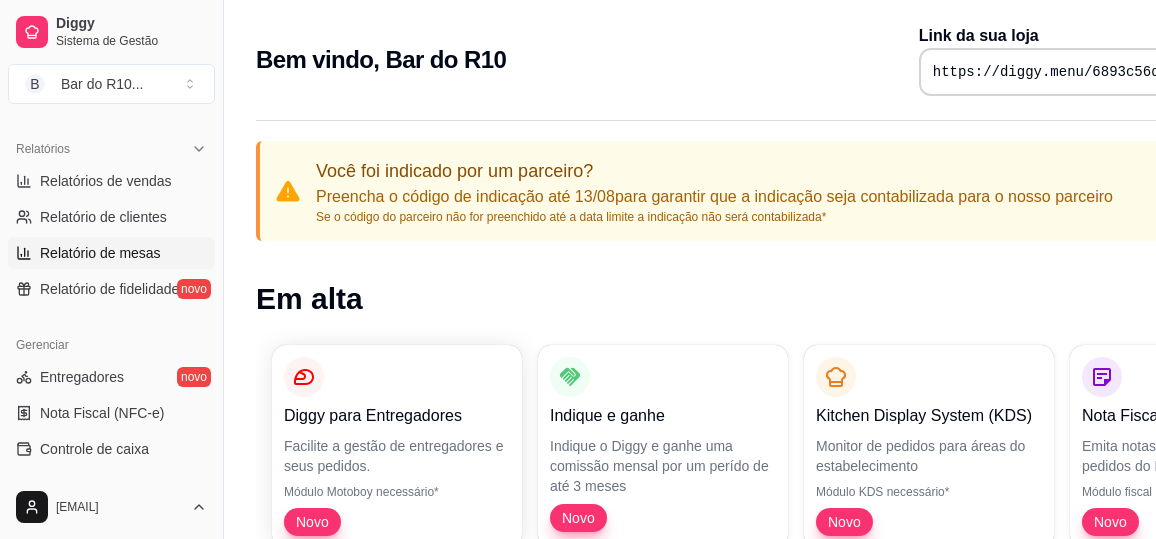 click on "Relatório de mesas" at bounding box center [100, 253] 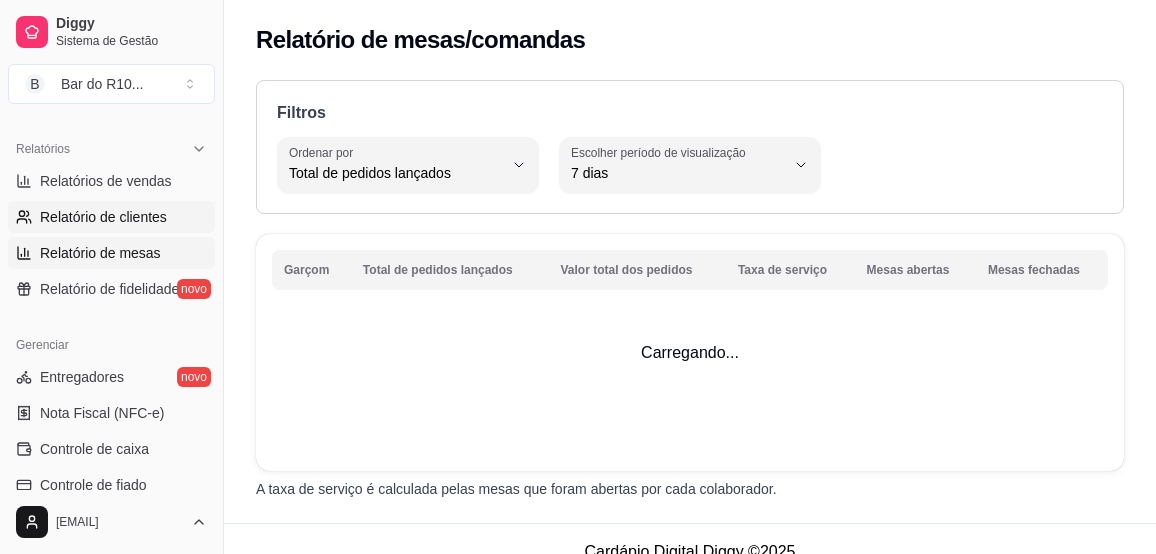click on "Relatório de clientes" at bounding box center [103, 217] 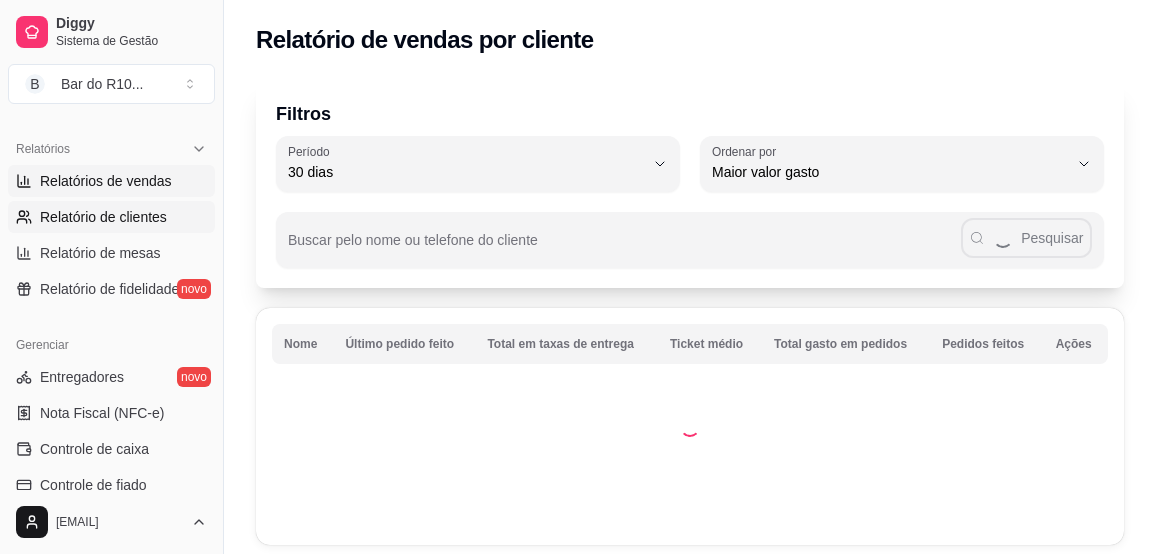 click on "Relatórios de vendas" at bounding box center (111, 181) 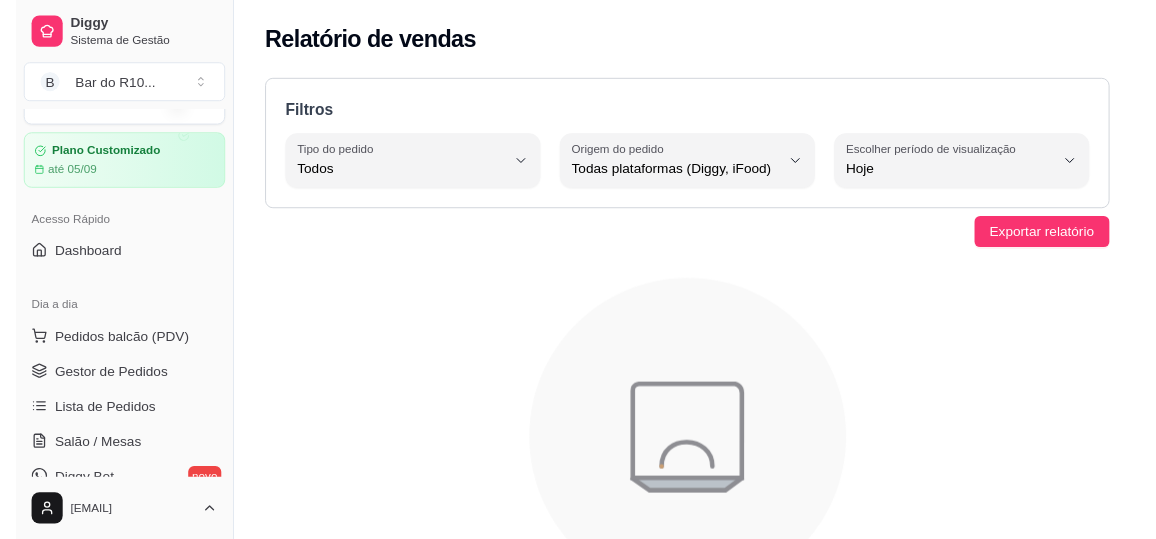 scroll, scrollTop: 27, scrollLeft: 0, axis: vertical 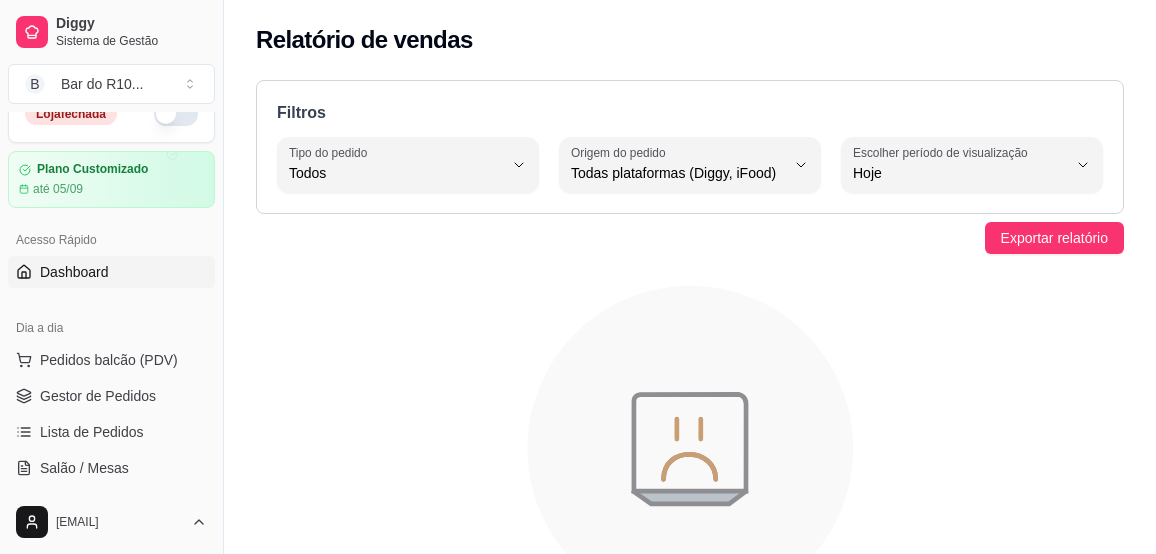 drag, startPoint x: 106, startPoint y: 270, endPoint x: 81, endPoint y: 269, distance: 25.019993 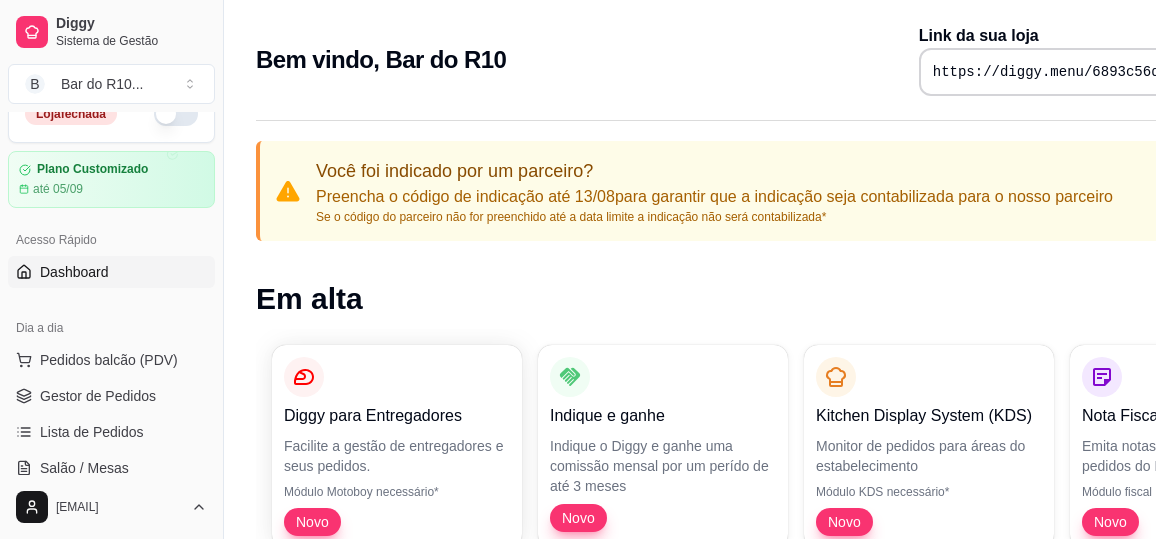 scroll, scrollTop: 0, scrollLeft: 0, axis: both 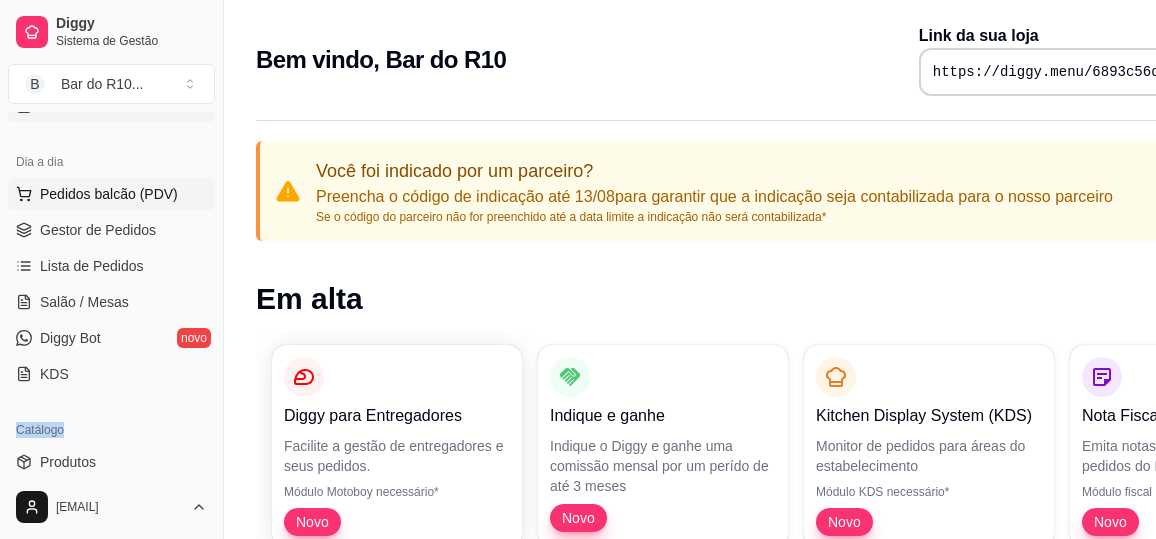 click on "Pedidos balcão (PDV)" at bounding box center (109, 194) 